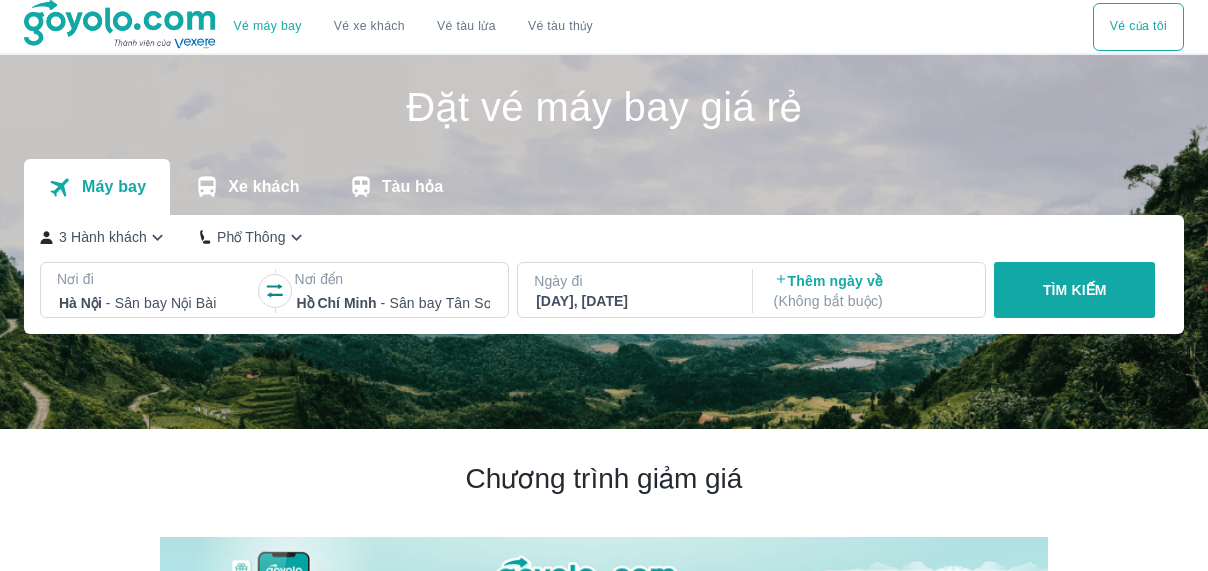 scroll, scrollTop: 0, scrollLeft: 0, axis: both 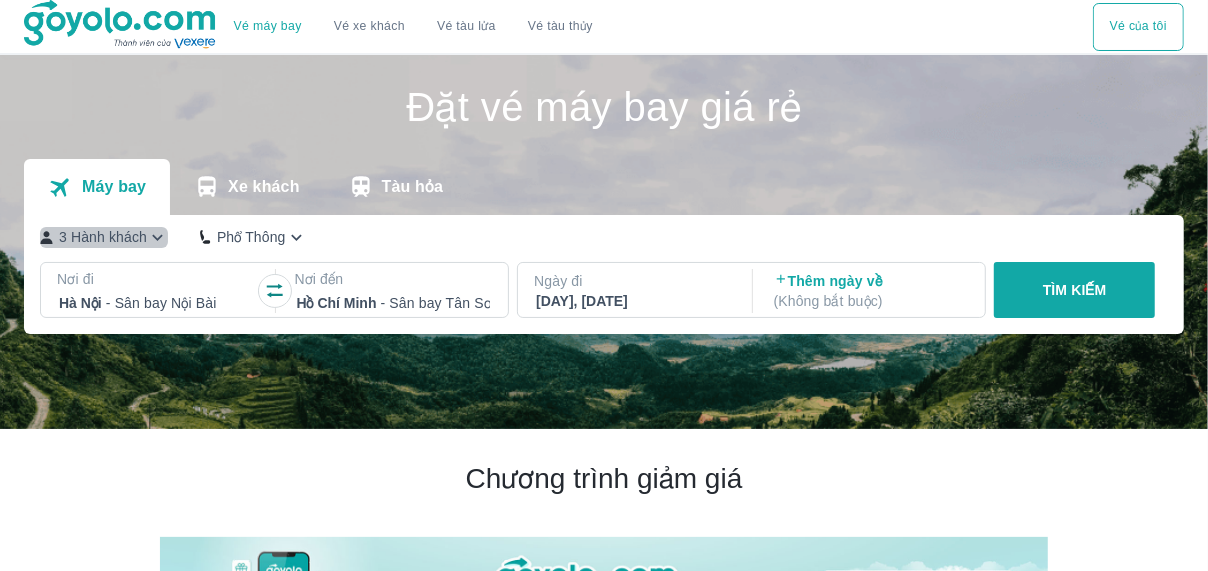 click on "3 Hành khách" at bounding box center (103, 237) 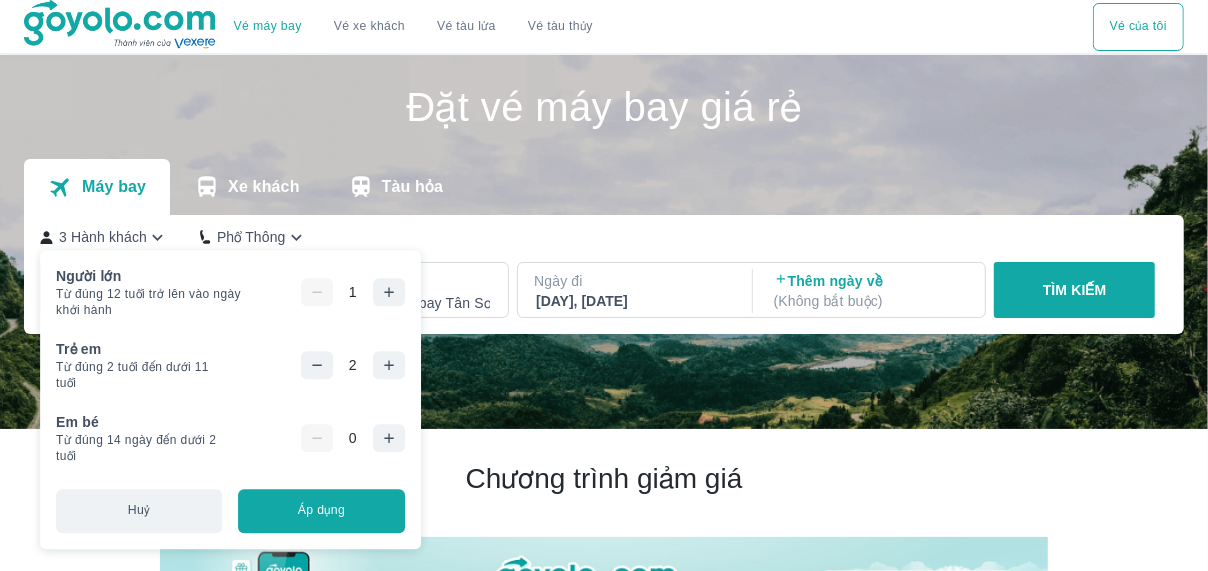 click 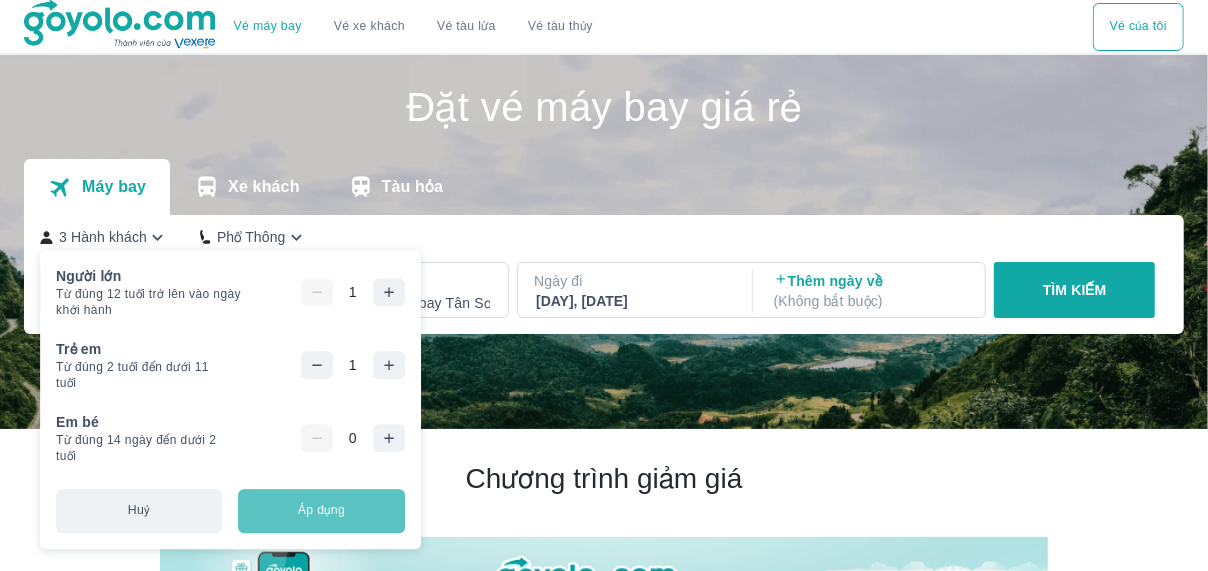 click on "Áp dụng" at bounding box center [321, 511] 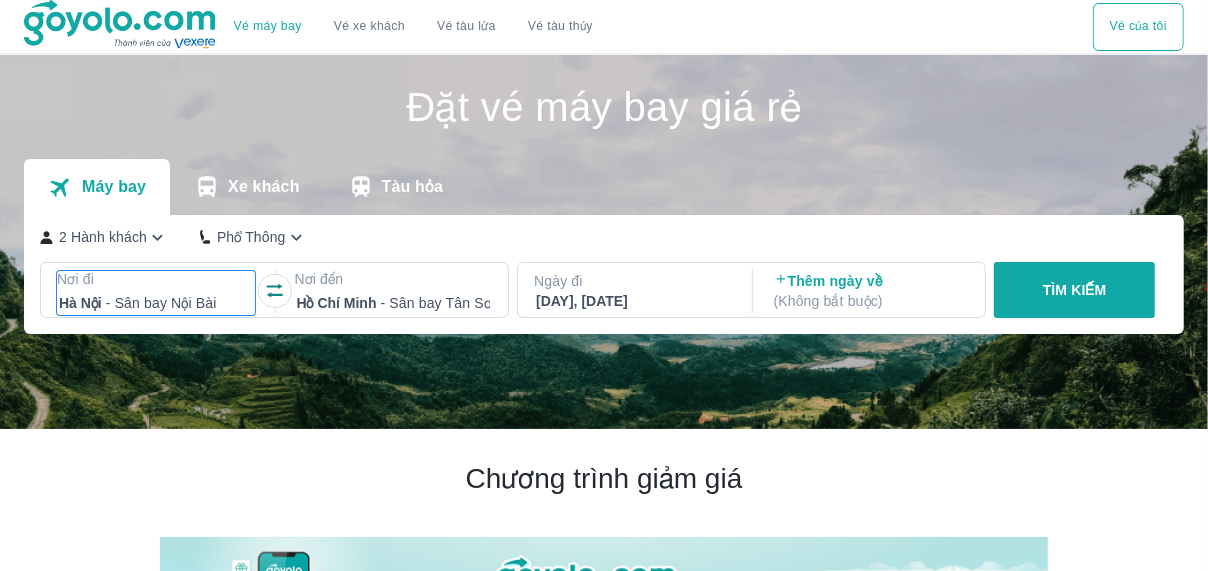 click at bounding box center (156, 303) 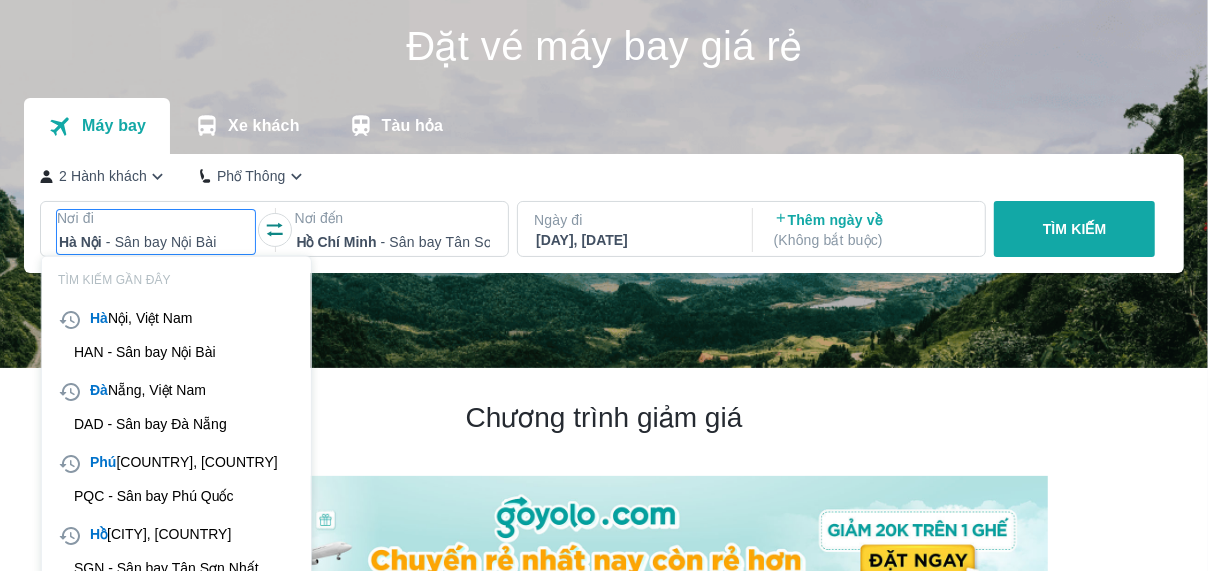 scroll, scrollTop: 115, scrollLeft: 0, axis: vertical 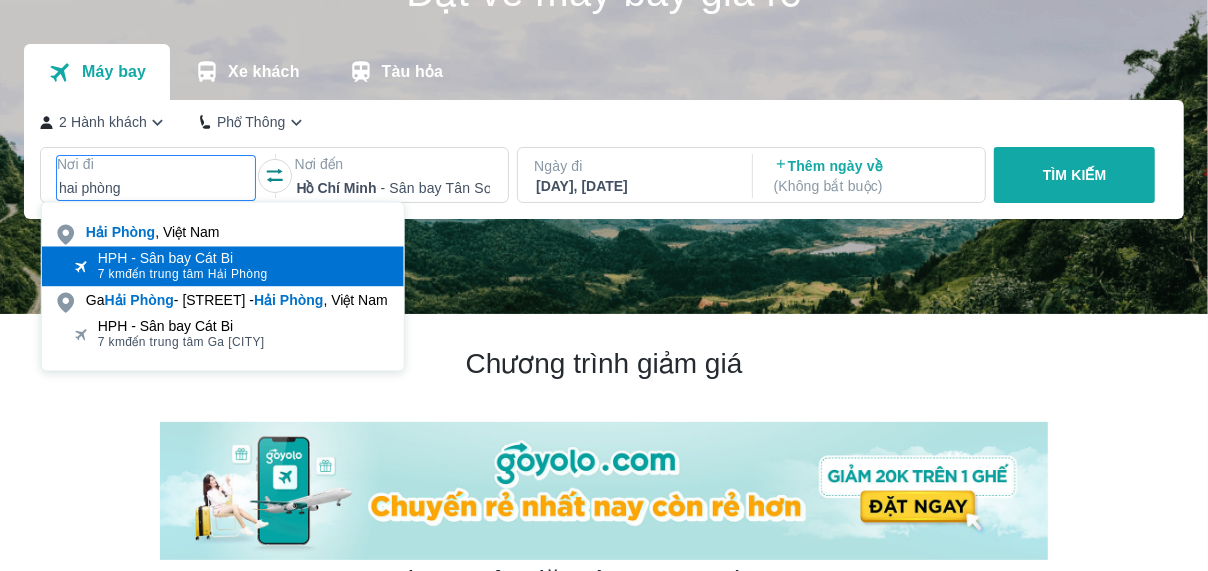 type on "hai phòng" 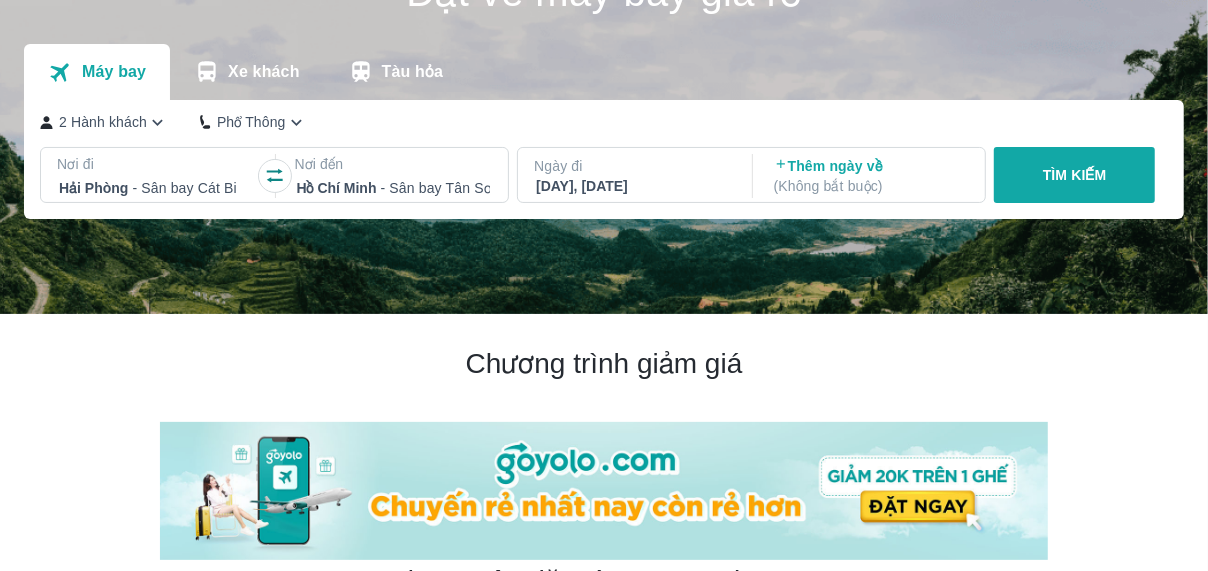 scroll, scrollTop: 0, scrollLeft: 0, axis: both 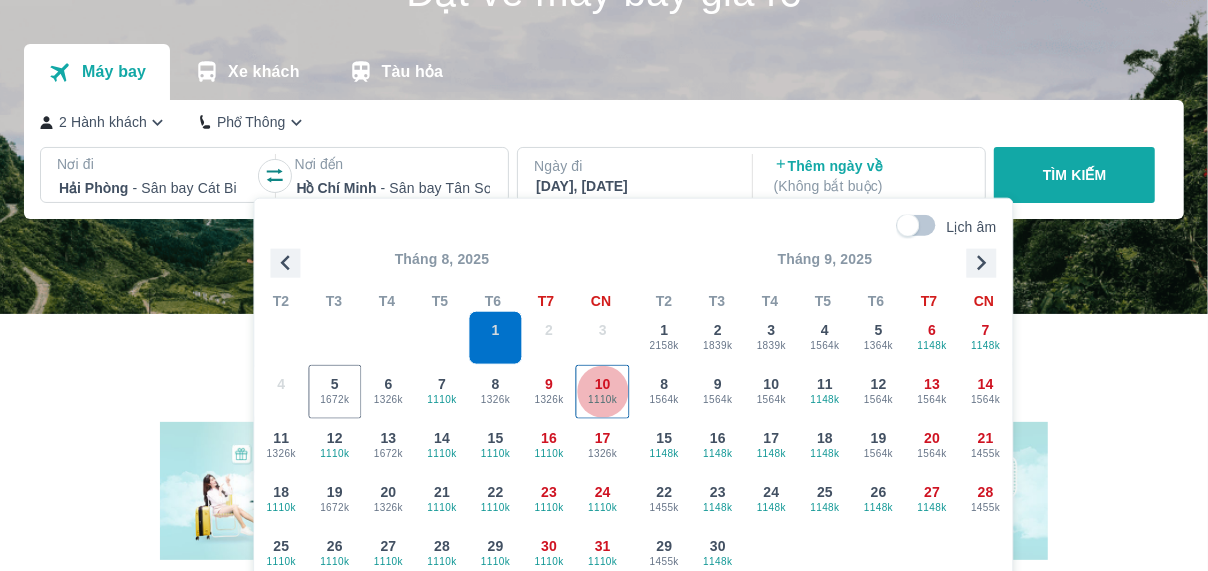 click on "1110k" at bounding box center [603, 399] 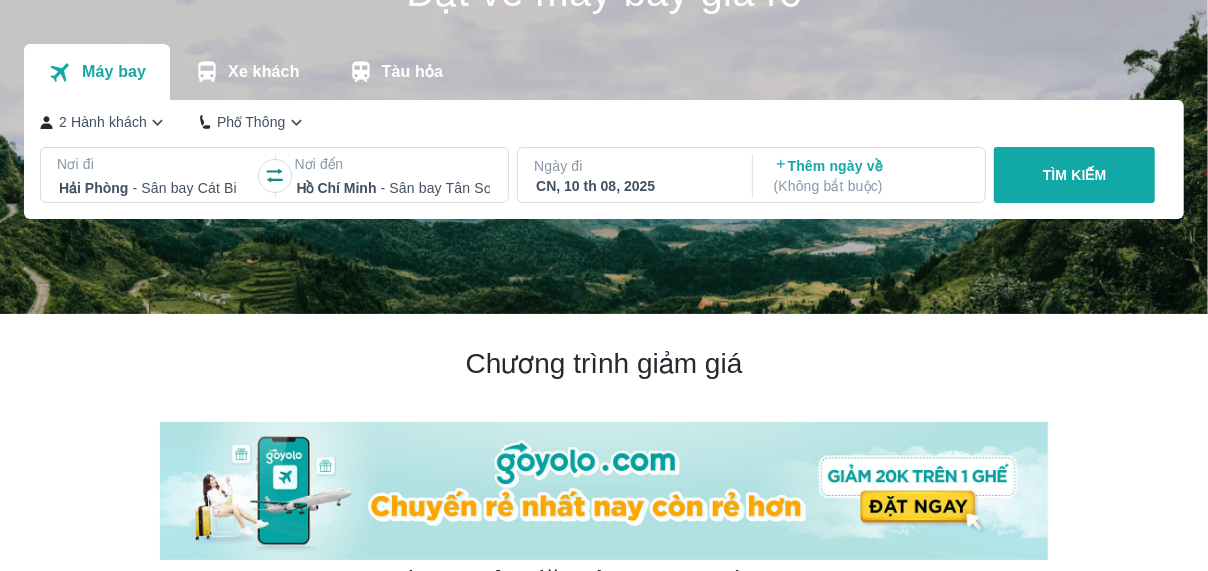 click on "TÌM KIẾM" at bounding box center [1074, 175] 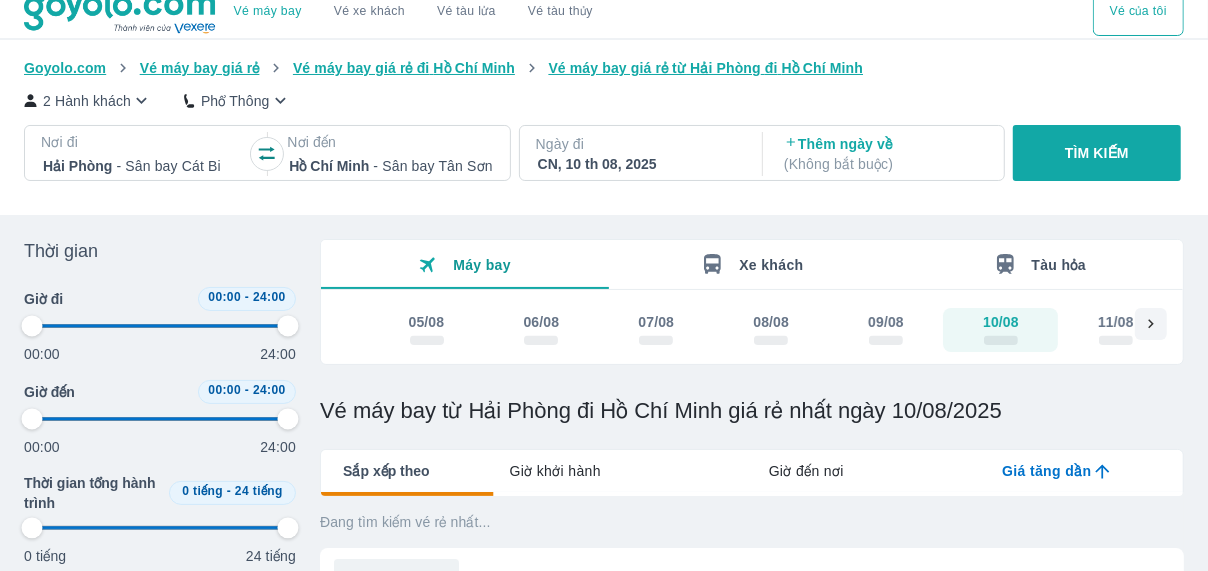 scroll, scrollTop: 0, scrollLeft: 0, axis: both 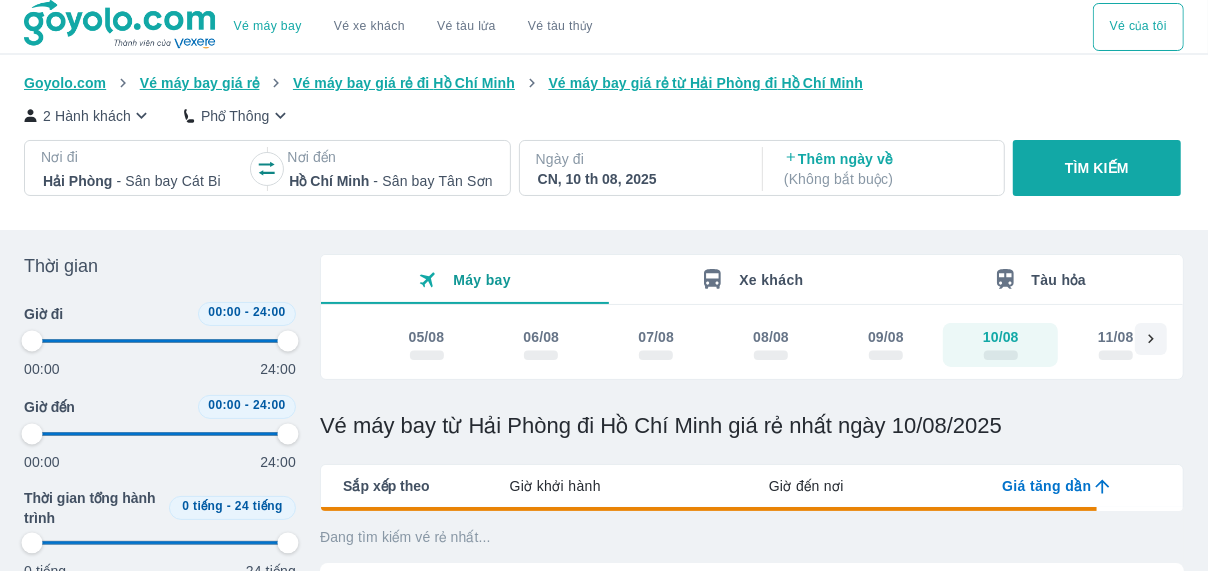 type on "97.9166666666667" 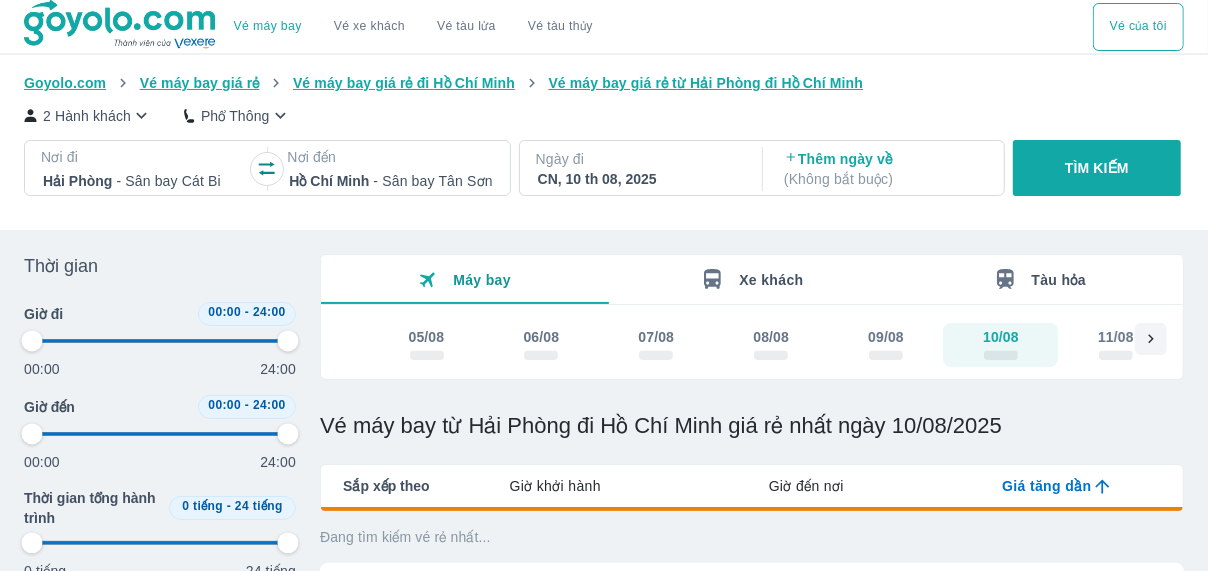 type on "97.9166666666667" 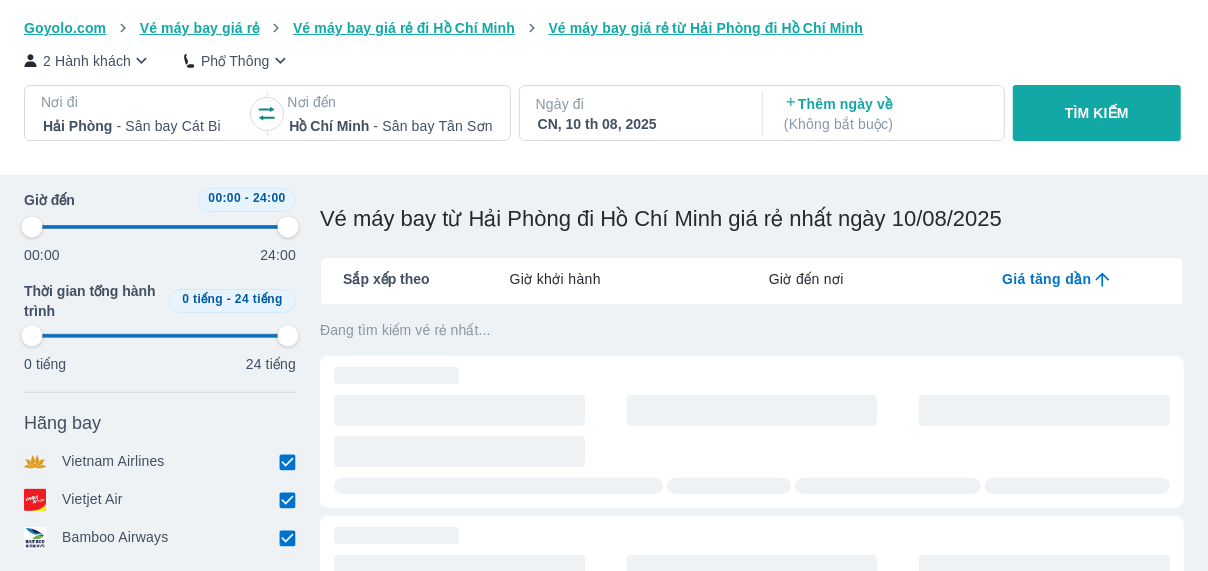 type on "97.9166666666667" 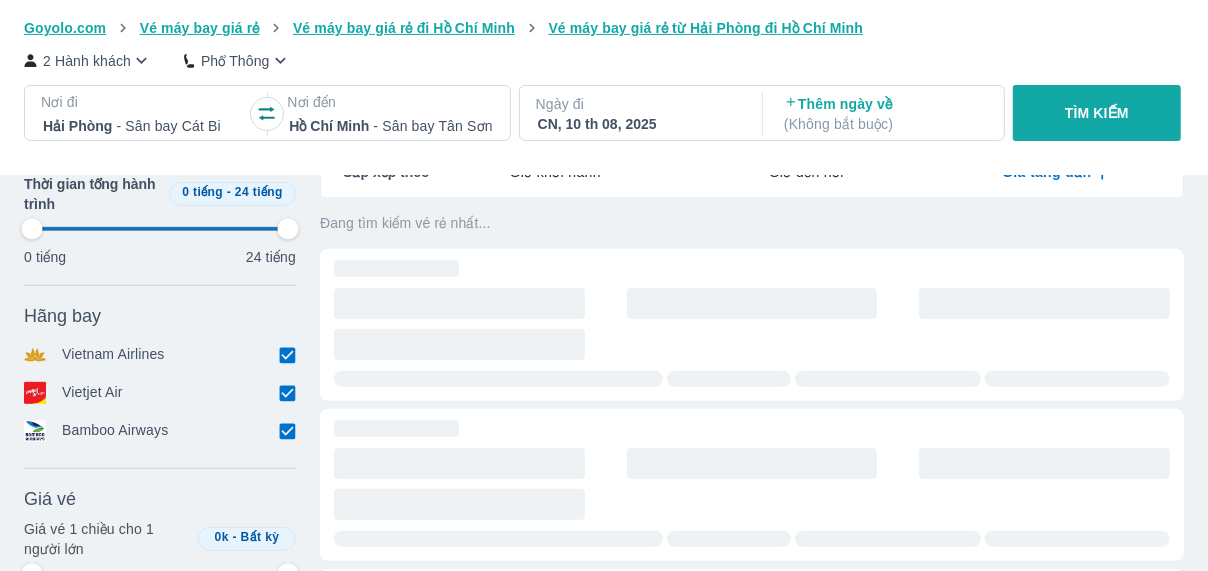 type on "97.9166666666667" 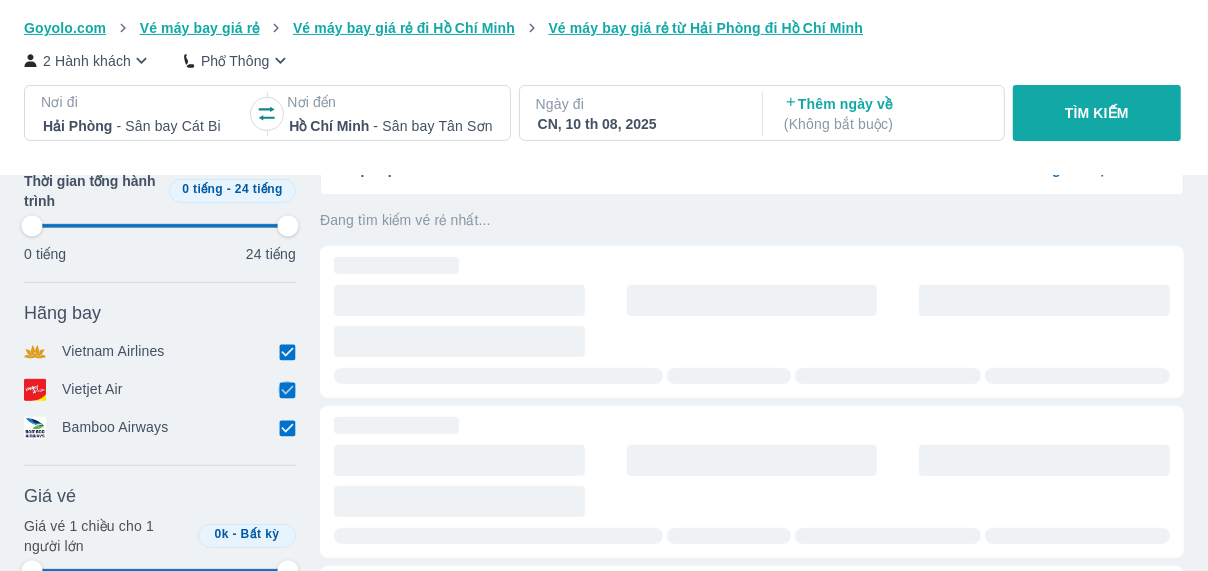 click at bounding box center (287, 390) 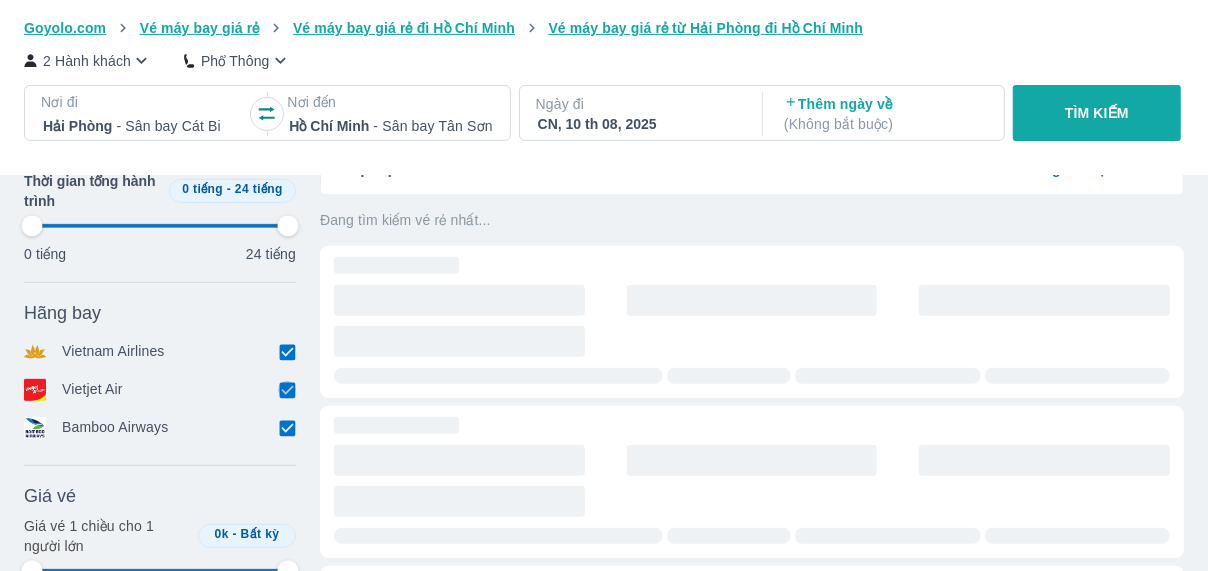 checkbox on "false" 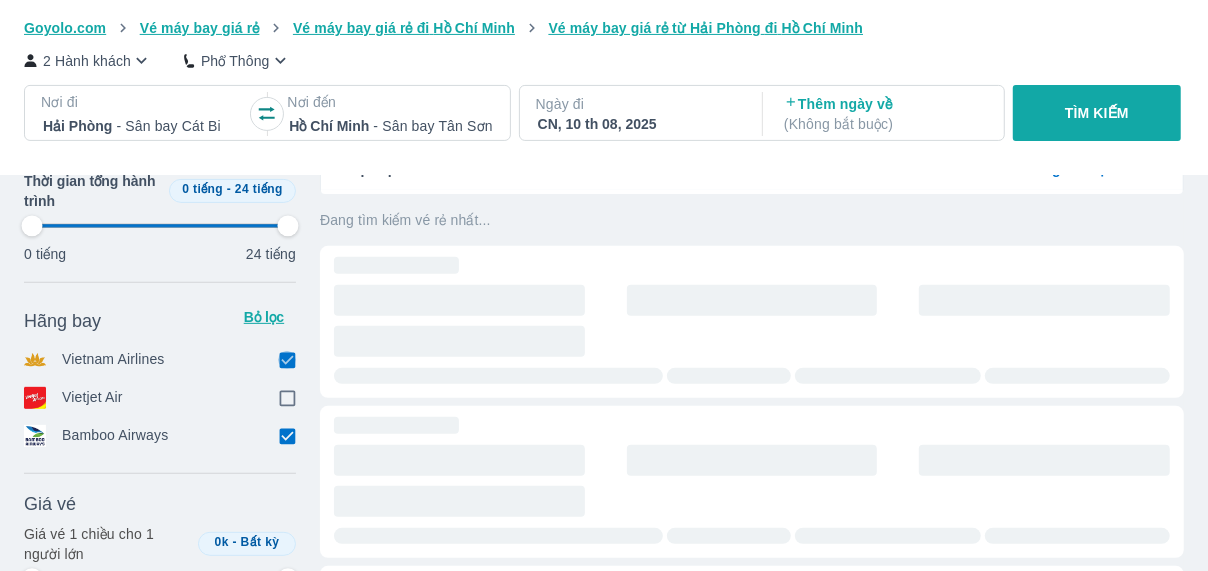 click at bounding box center [287, 360] 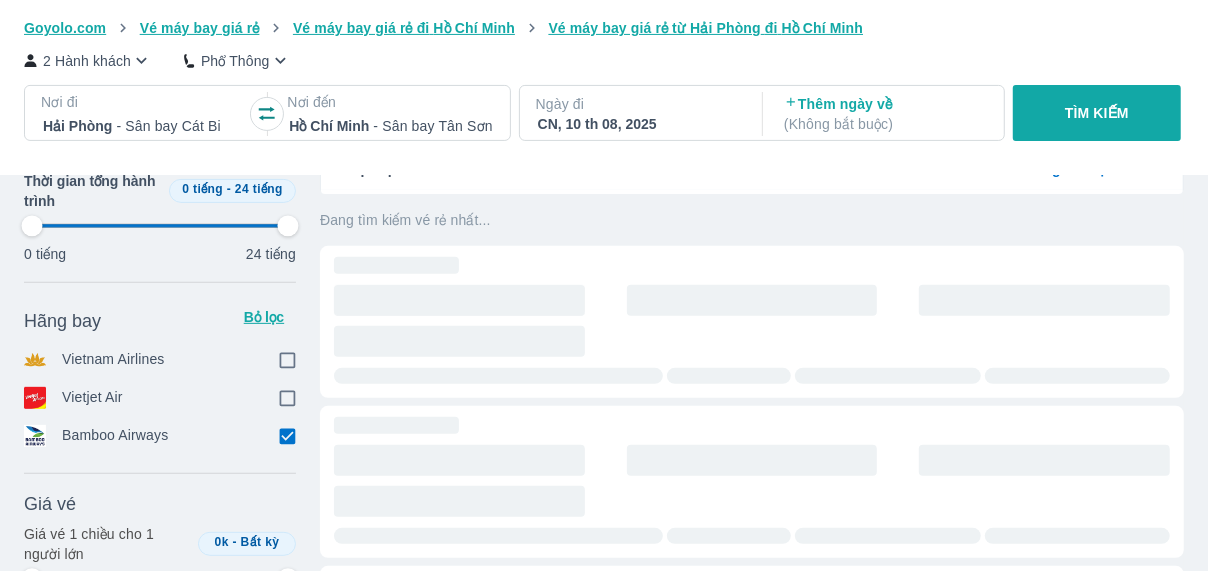 type on "97.9166666666667" 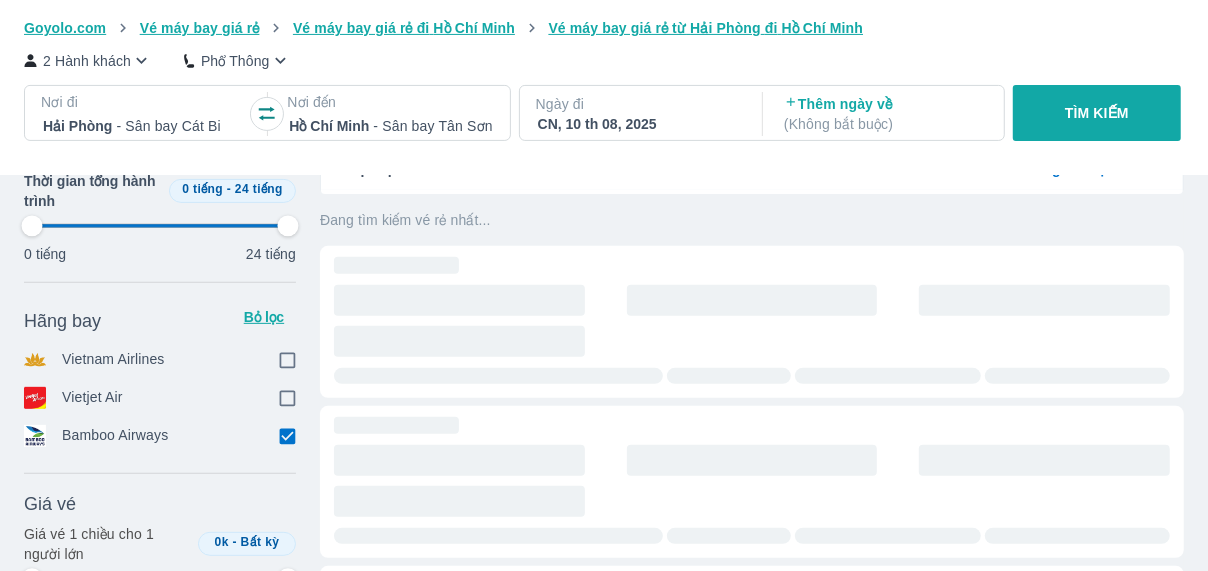 type on "97.9166666666667" 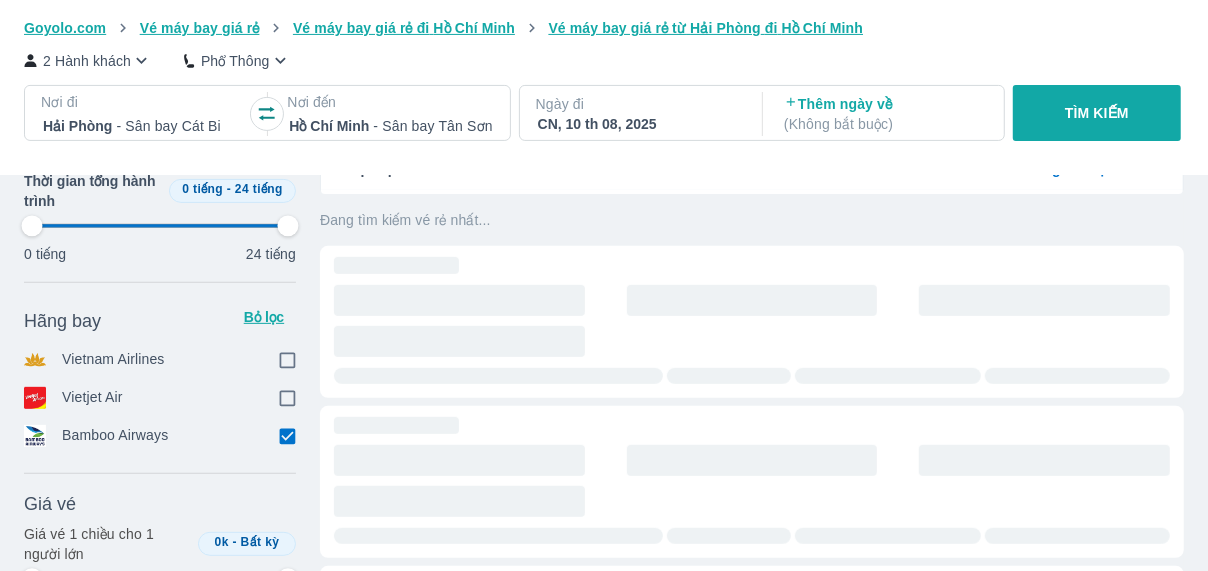 type on "97.9166666666667" 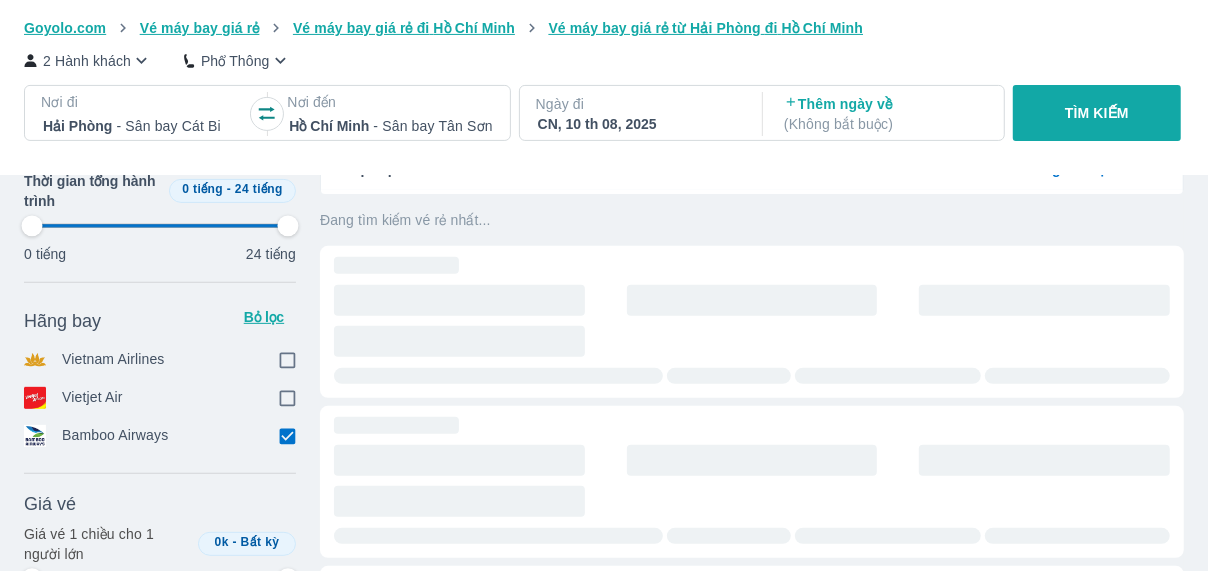 type on "97.9166666666667" 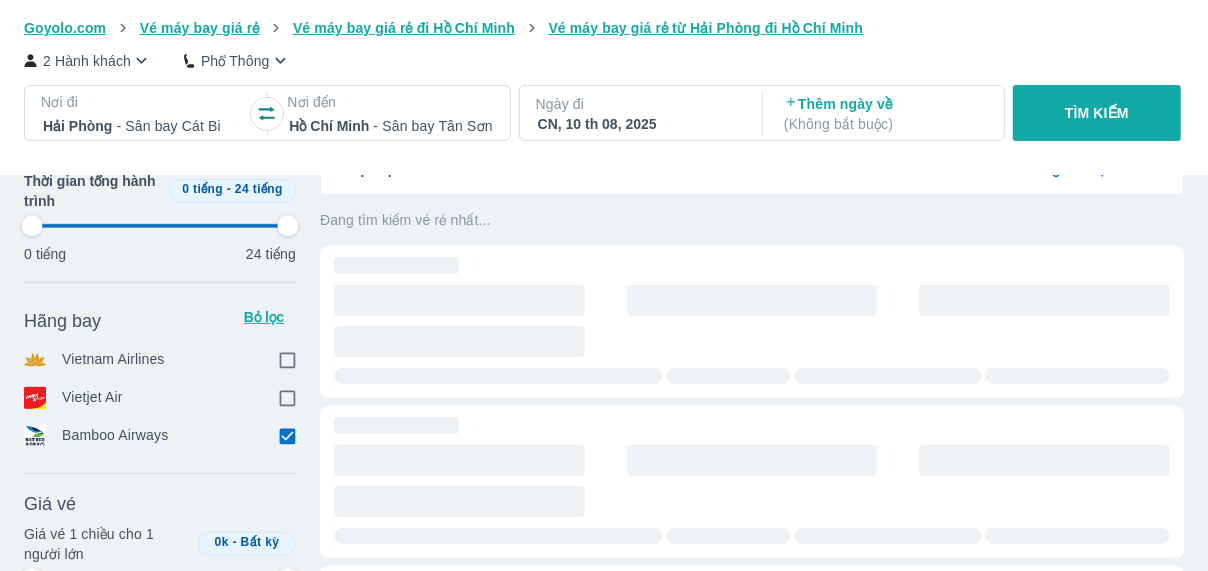 type on "97.9166666666667" 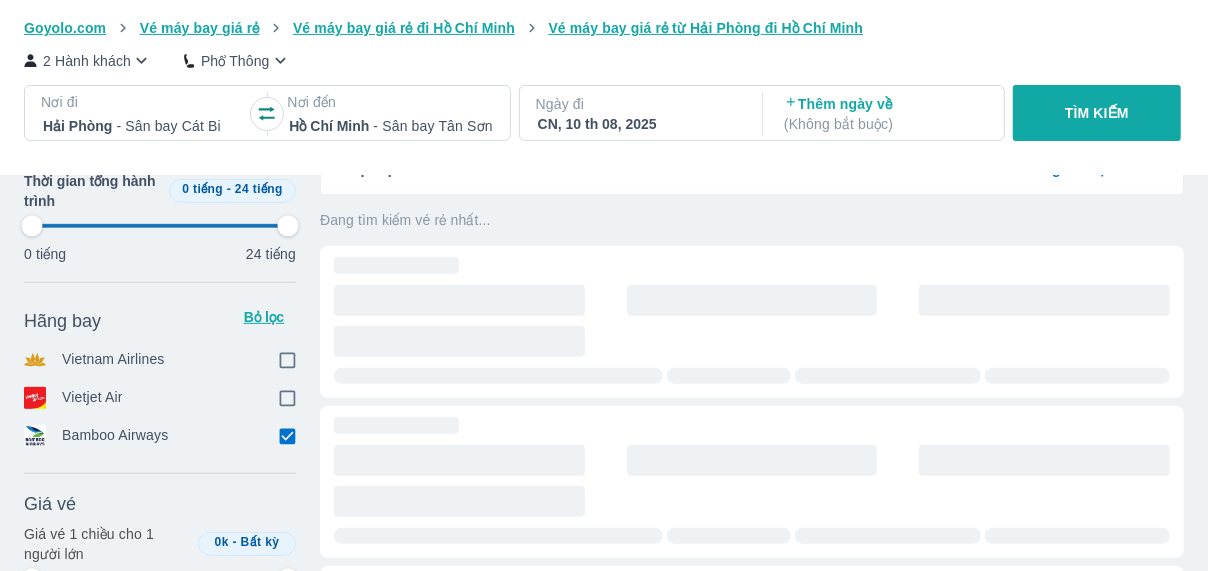 type on "97.9166666666667" 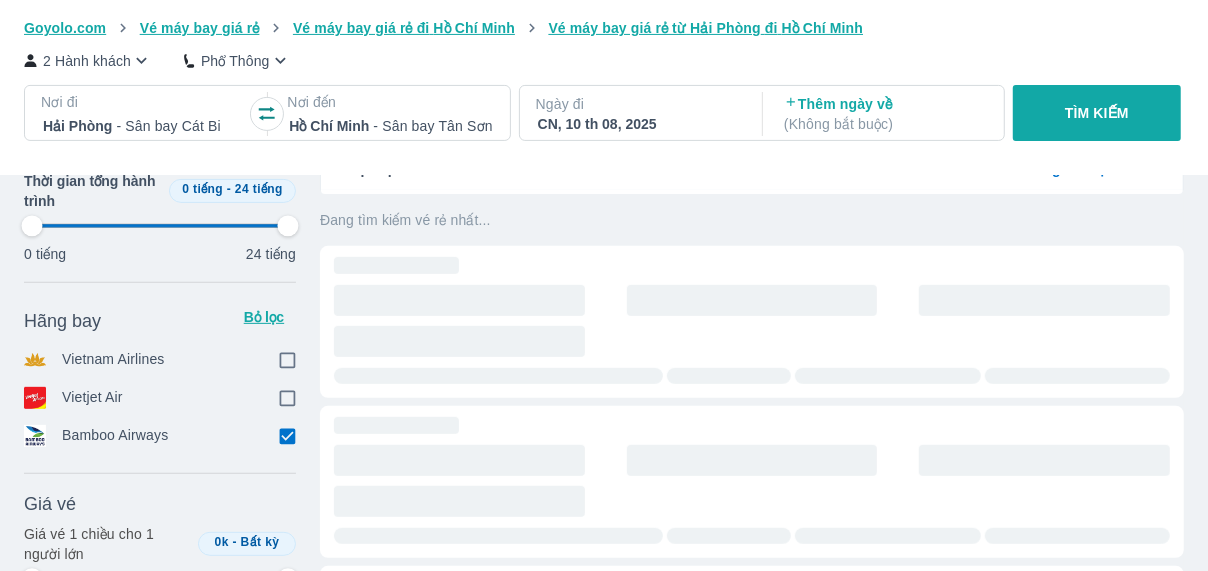 type on "97.9166666666667" 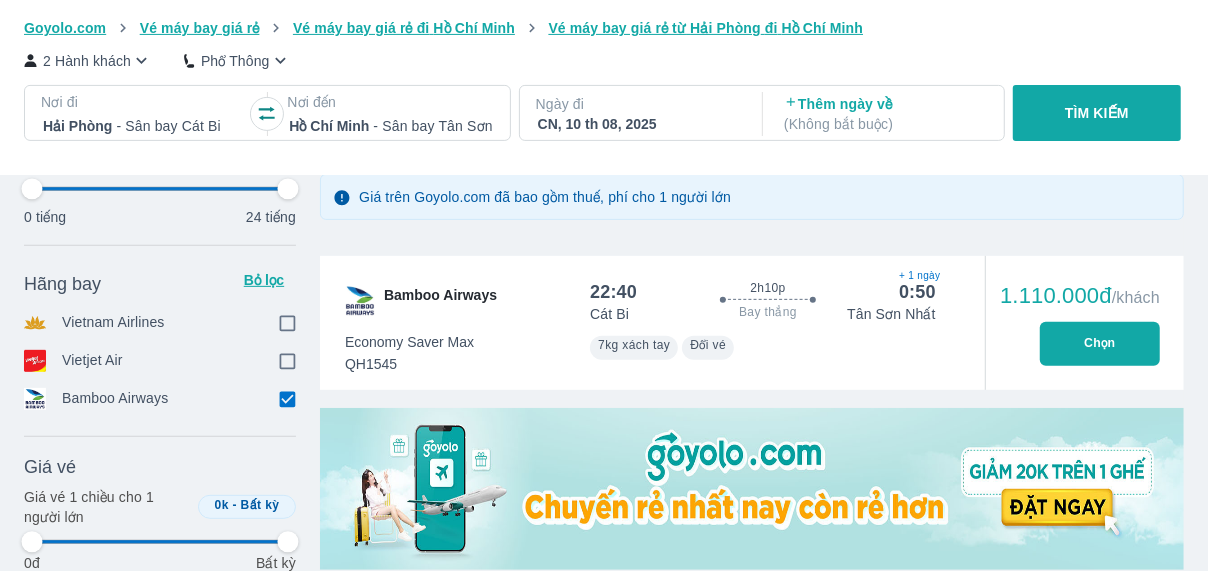 scroll, scrollTop: 354, scrollLeft: 0, axis: vertical 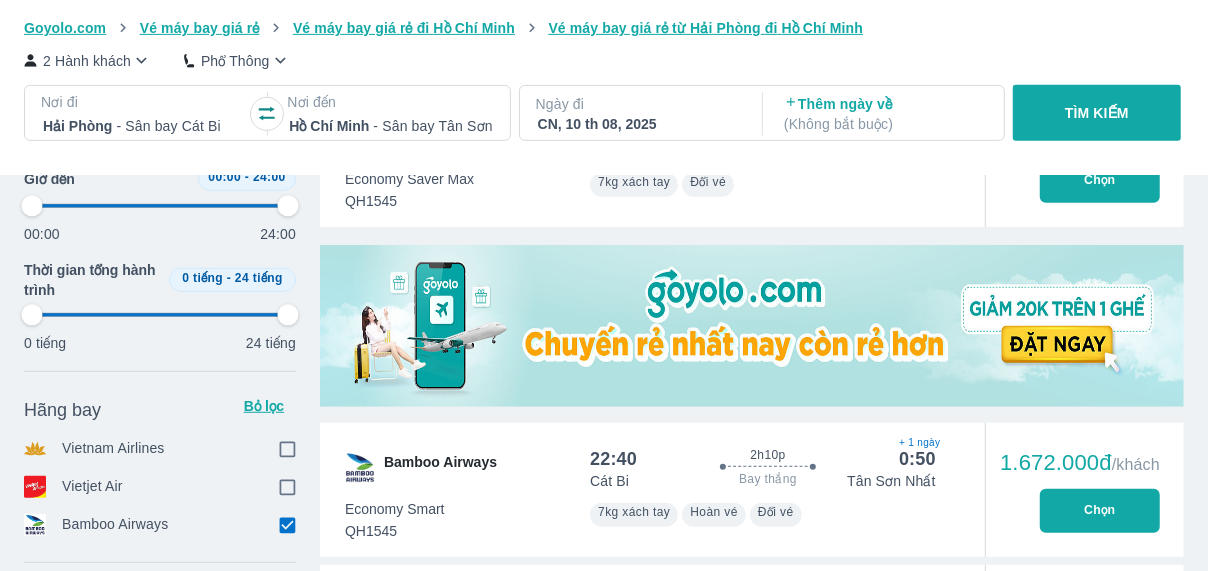 type on "97.9166666666667" 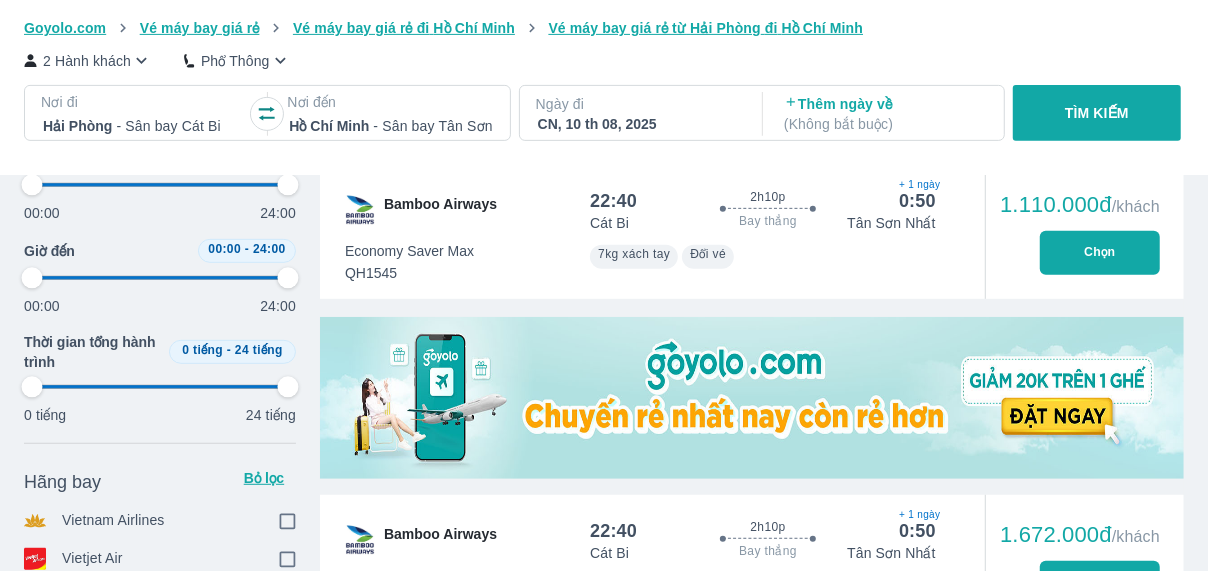 type on "97.9166666666667" 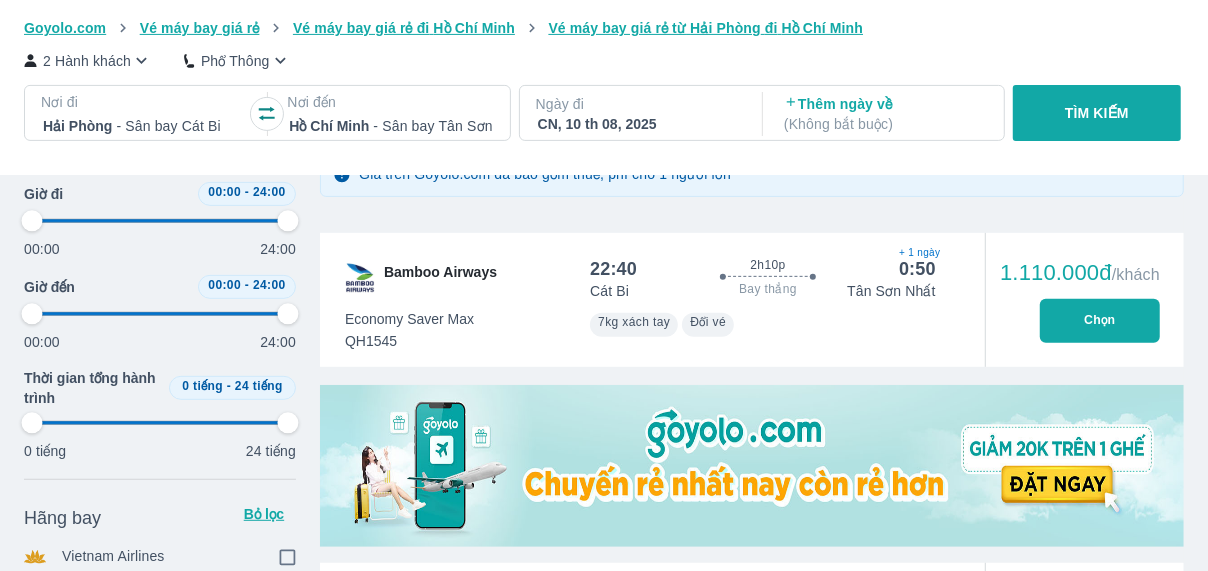 scroll, scrollTop: 371, scrollLeft: 0, axis: vertical 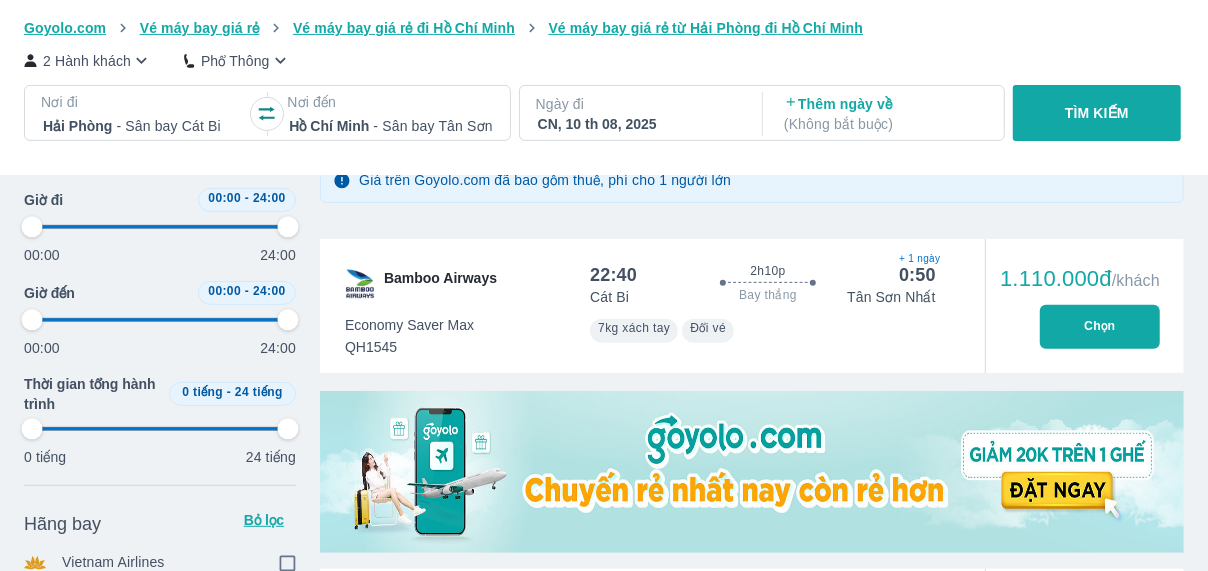 type on "97.9166666666667" 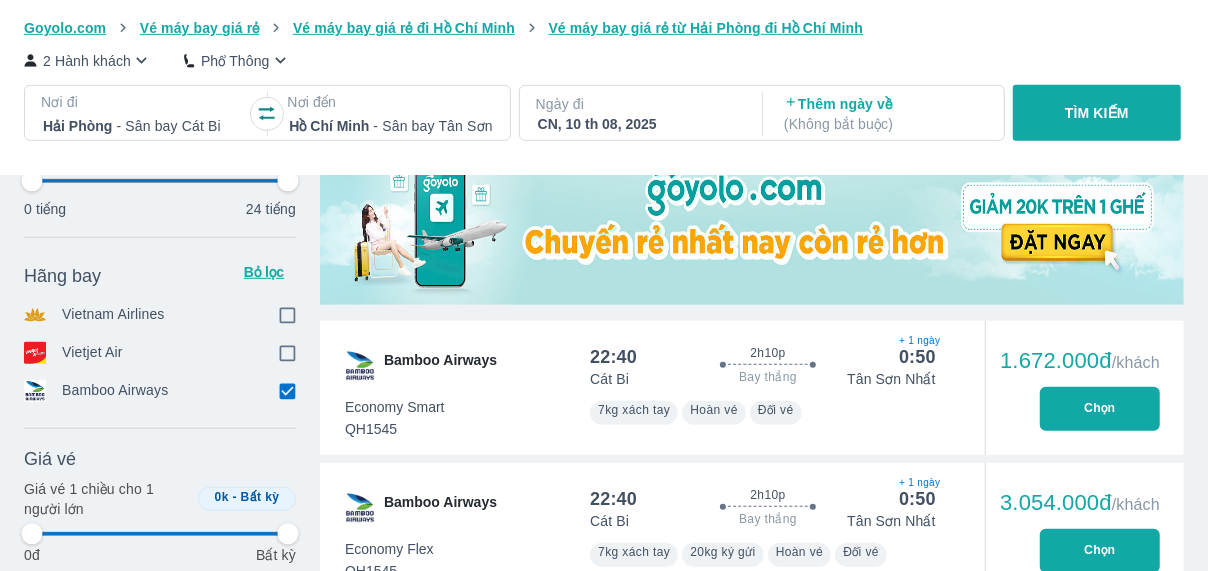type on "97.9166666666667" 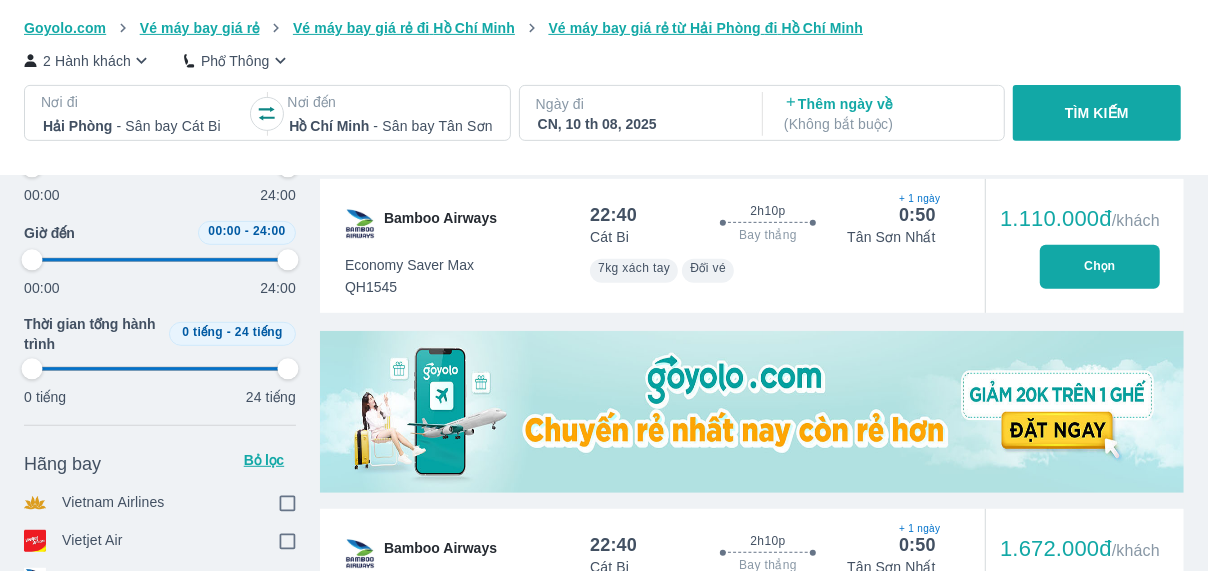 type on "97.9166666666667" 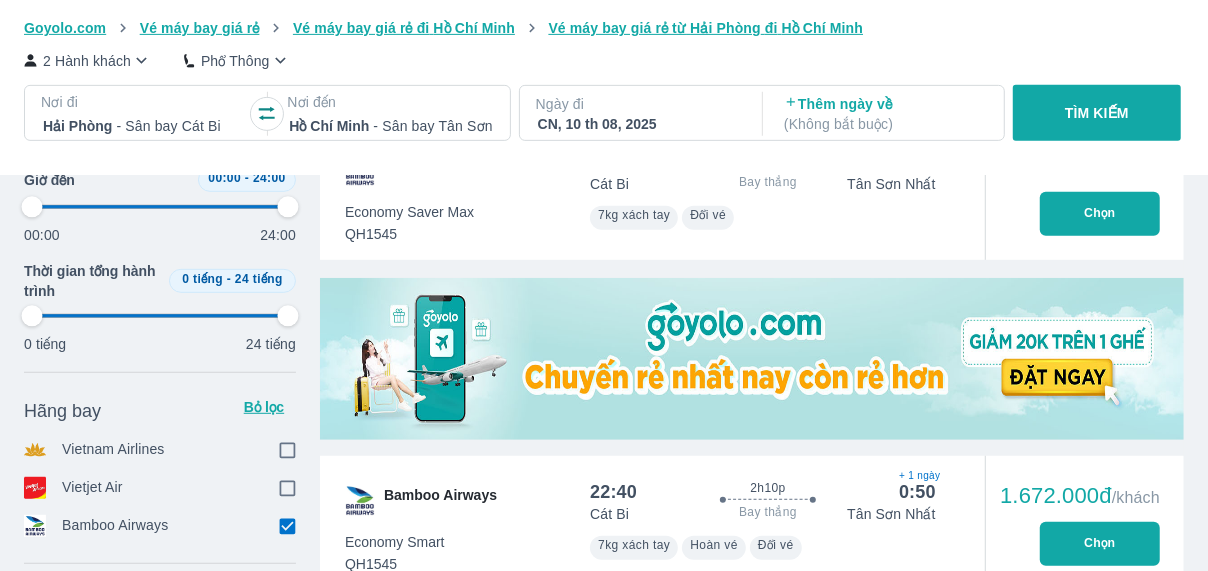 type on "97.9166666666667" 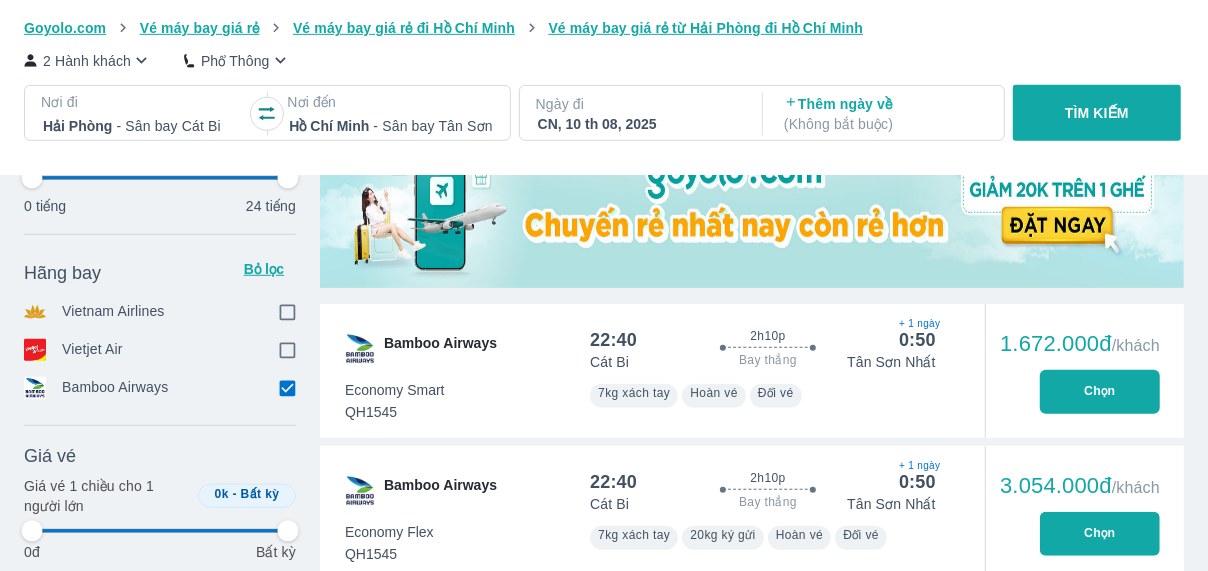 scroll, scrollTop: 647, scrollLeft: 0, axis: vertical 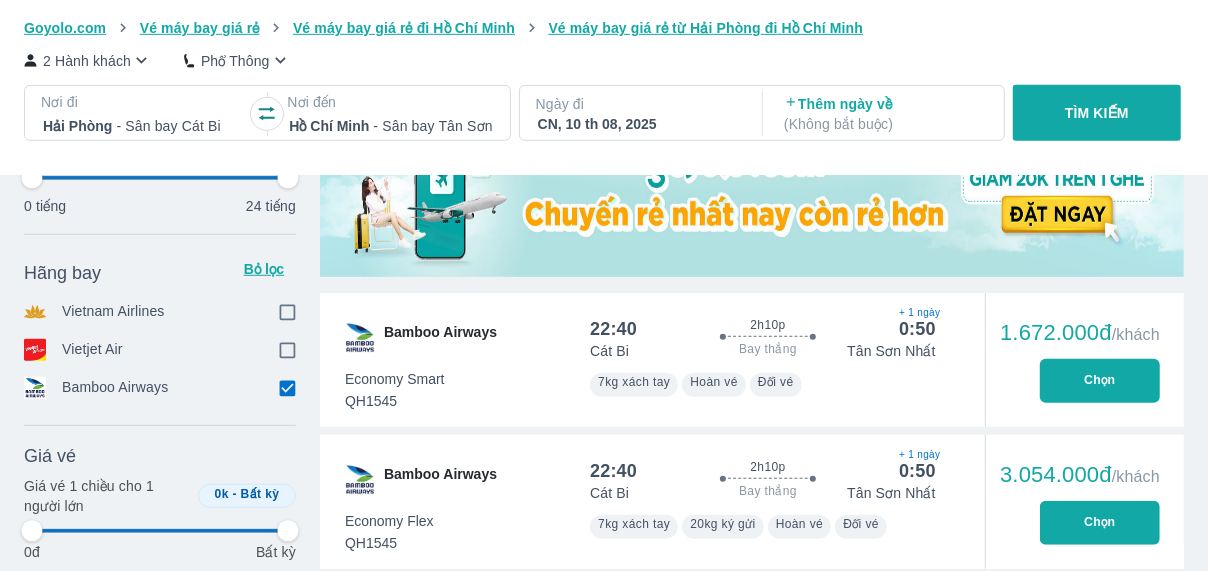 type on "97.9166666666667" 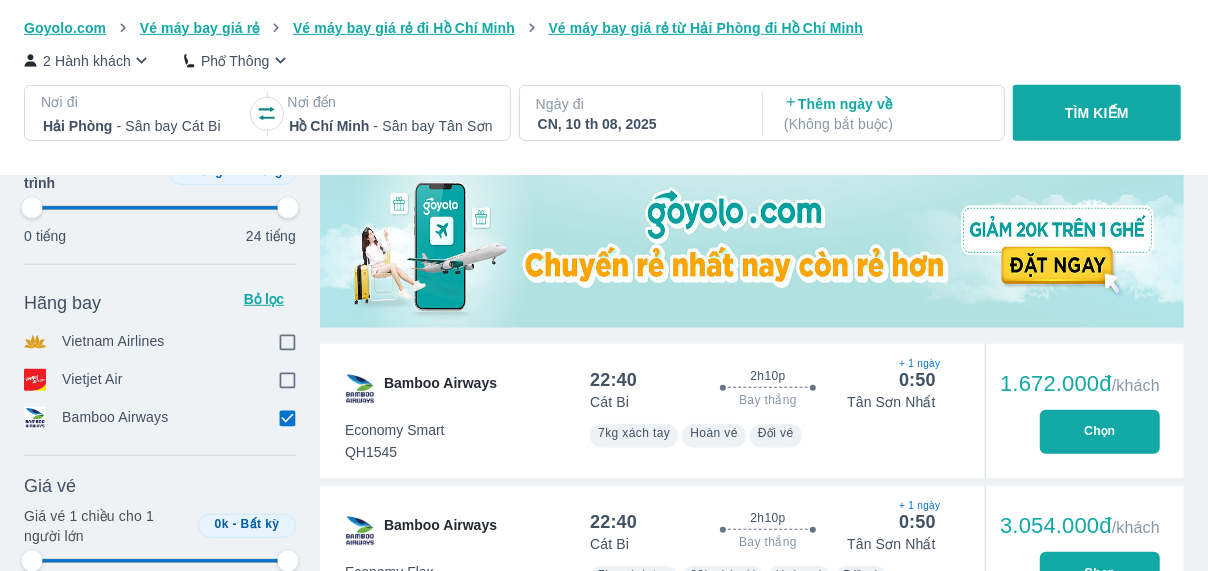 scroll, scrollTop: 594, scrollLeft: 0, axis: vertical 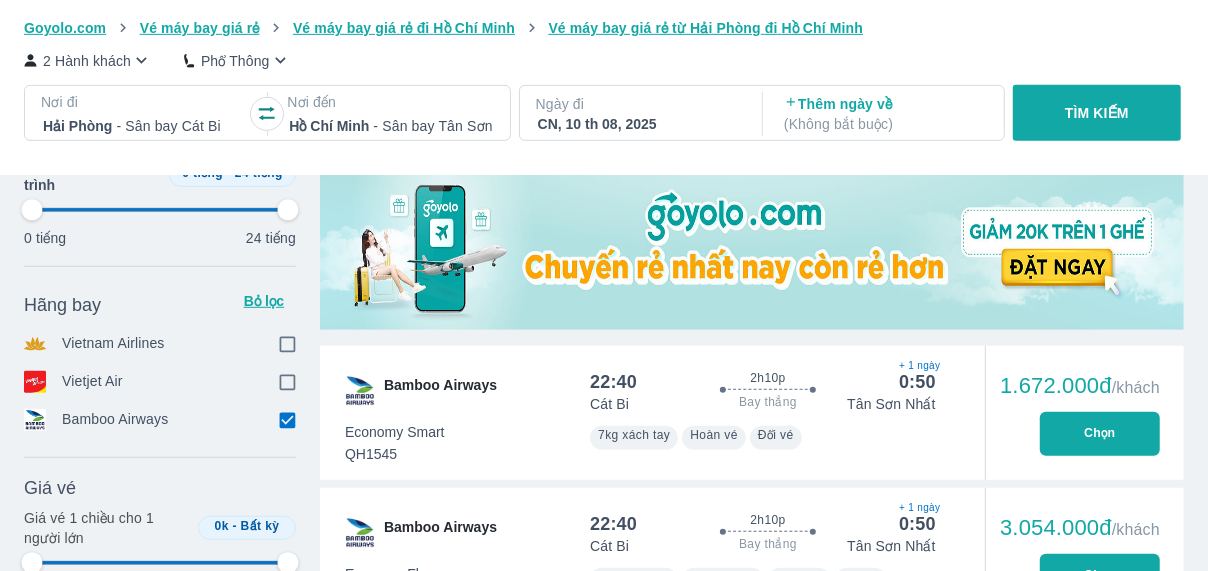 type on "97.9166666666667" 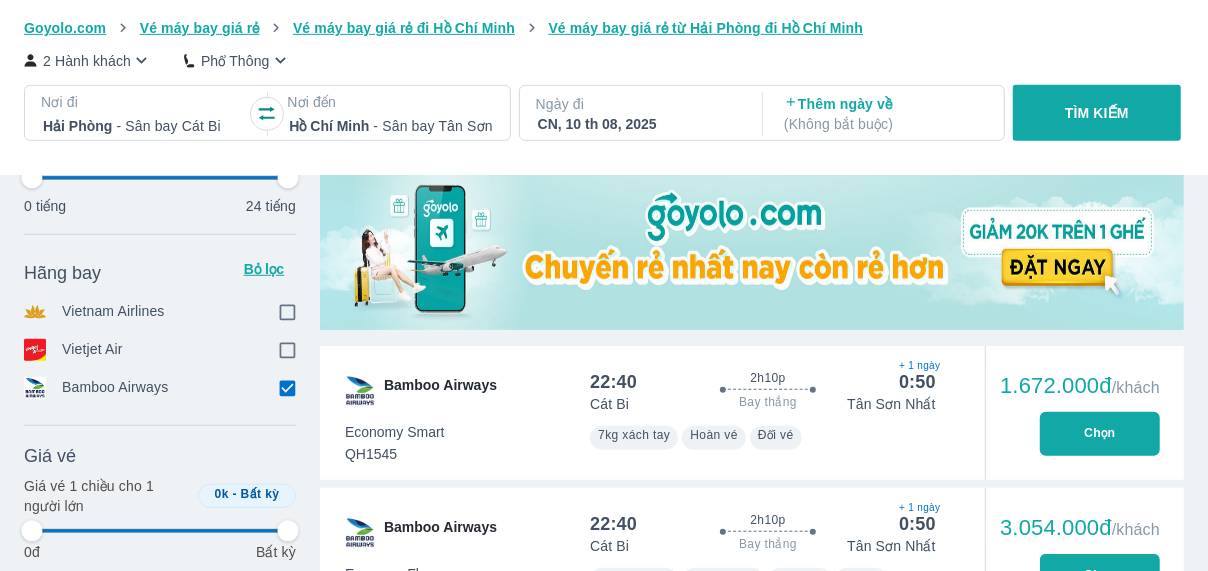 type on "97.9166666666667" 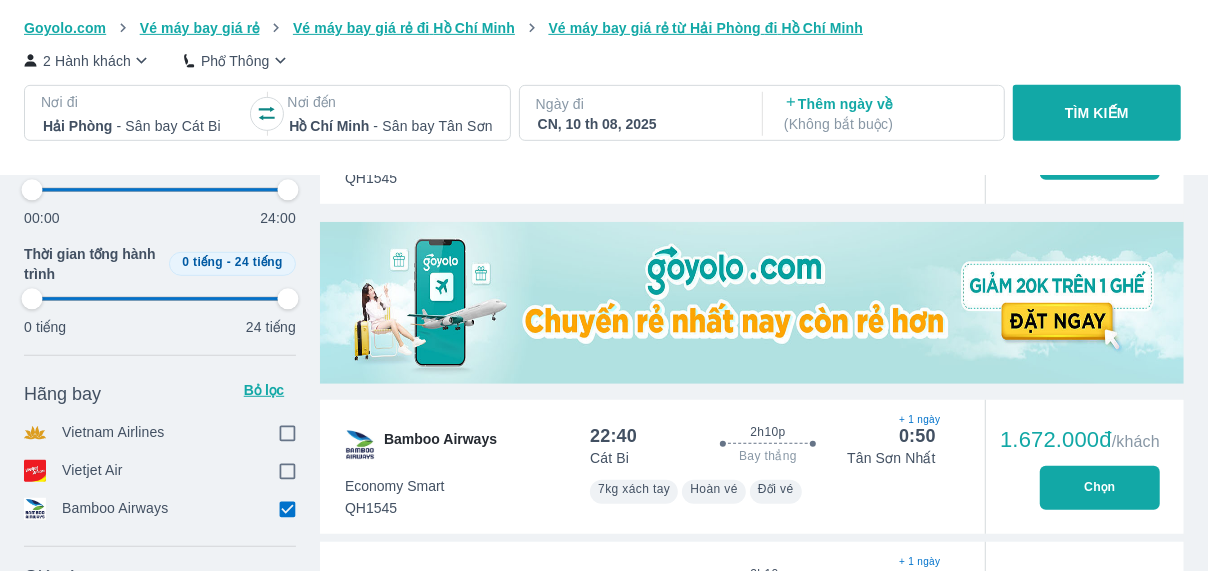 scroll, scrollTop: 398, scrollLeft: 0, axis: vertical 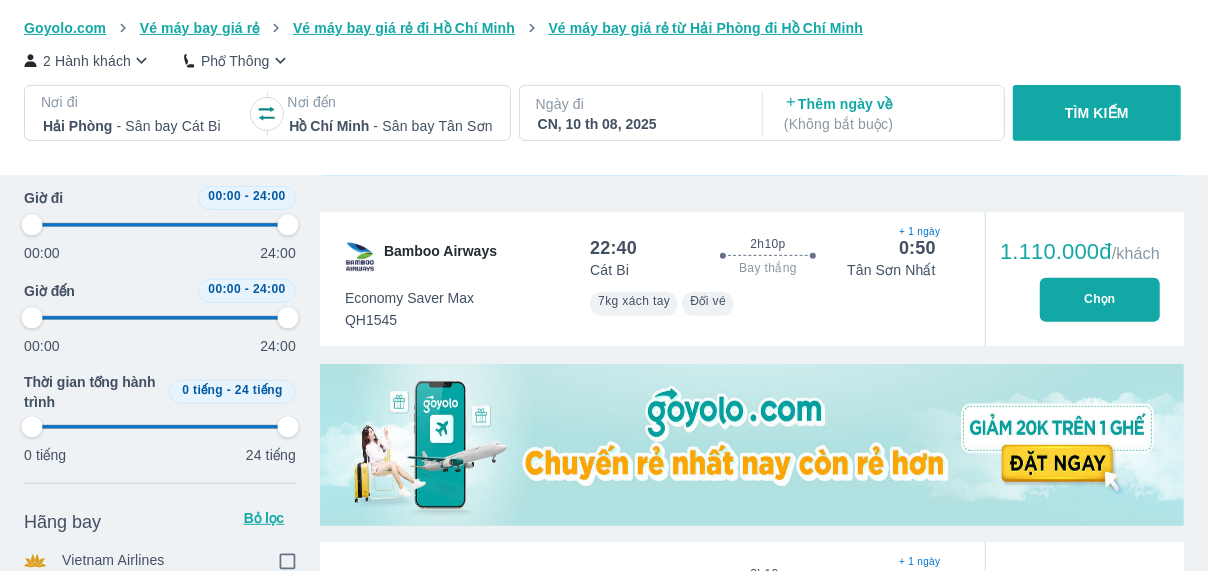 type on "97.9166666666667" 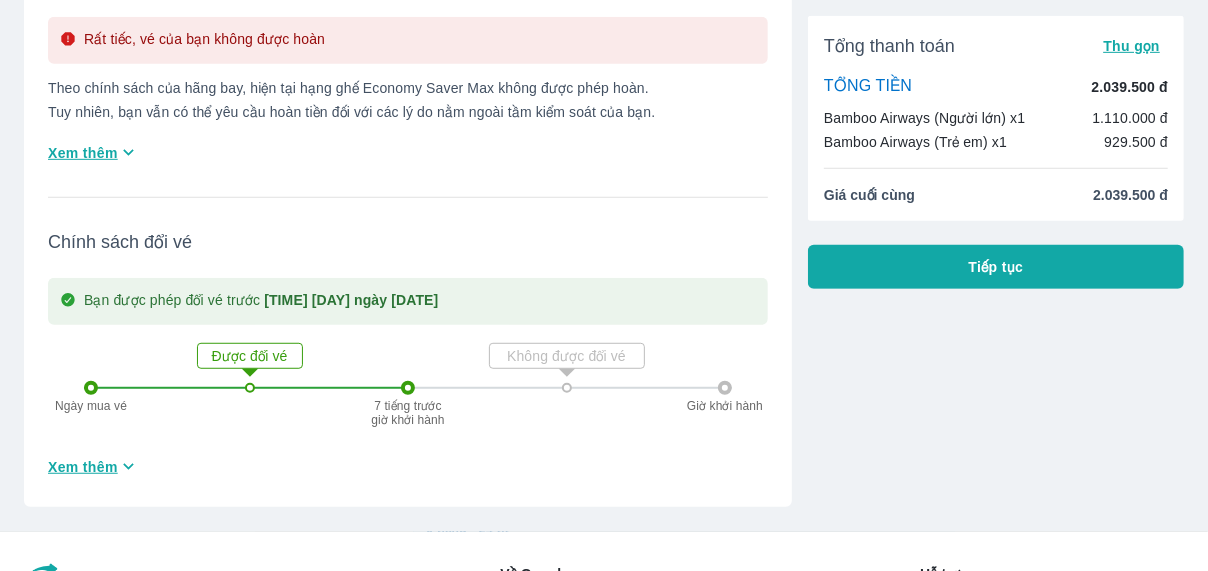 scroll, scrollTop: 573, scrollLeft: 0, axis: vertical 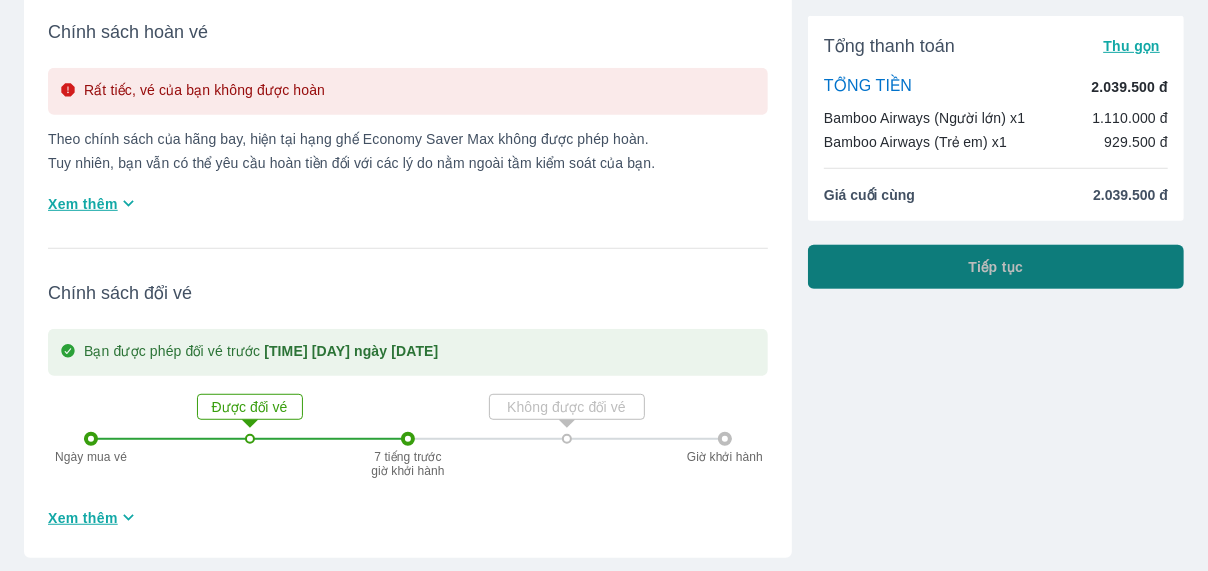 click on "Tiếp tục" at bounding box center [996, 267] 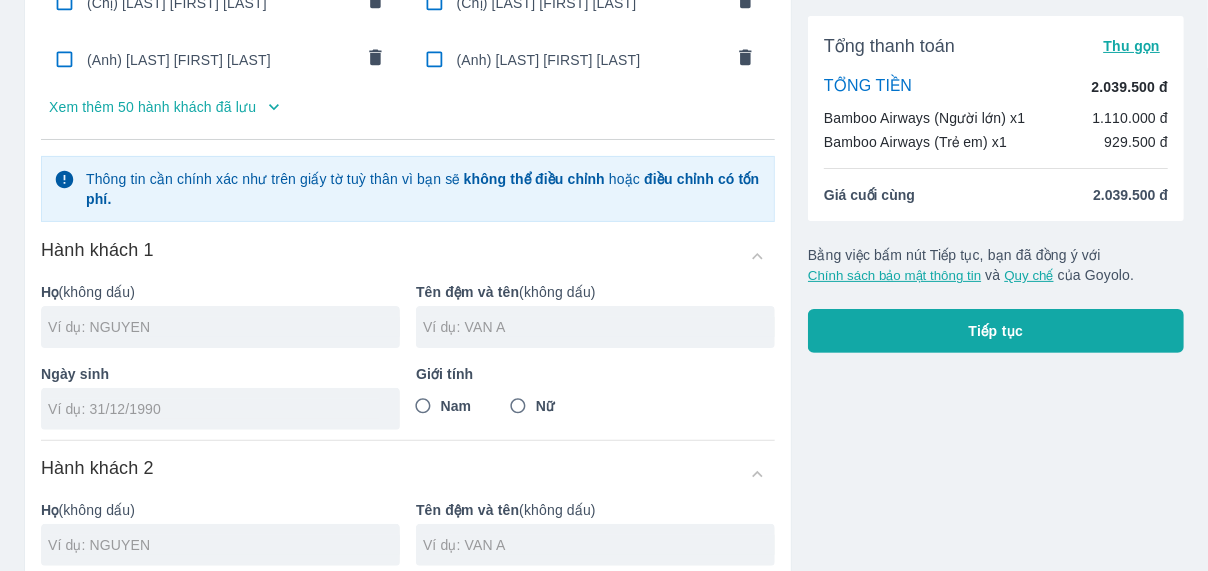 scroll, scrollTop: 185, scrollLeft: 0, axis: vertical 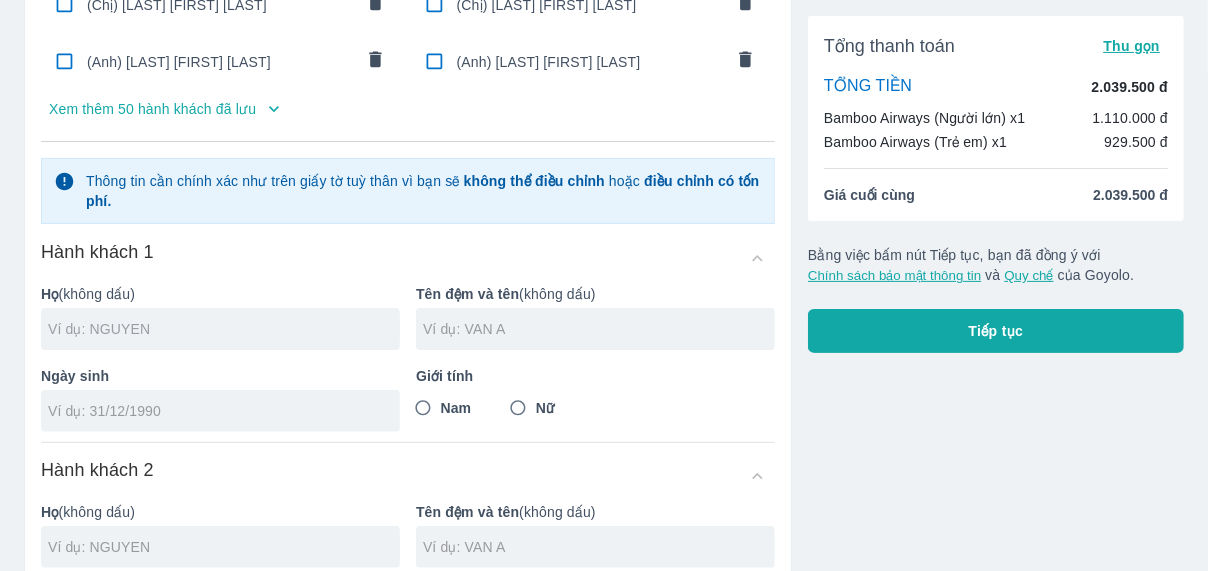 click at bounding box center [224, 329] 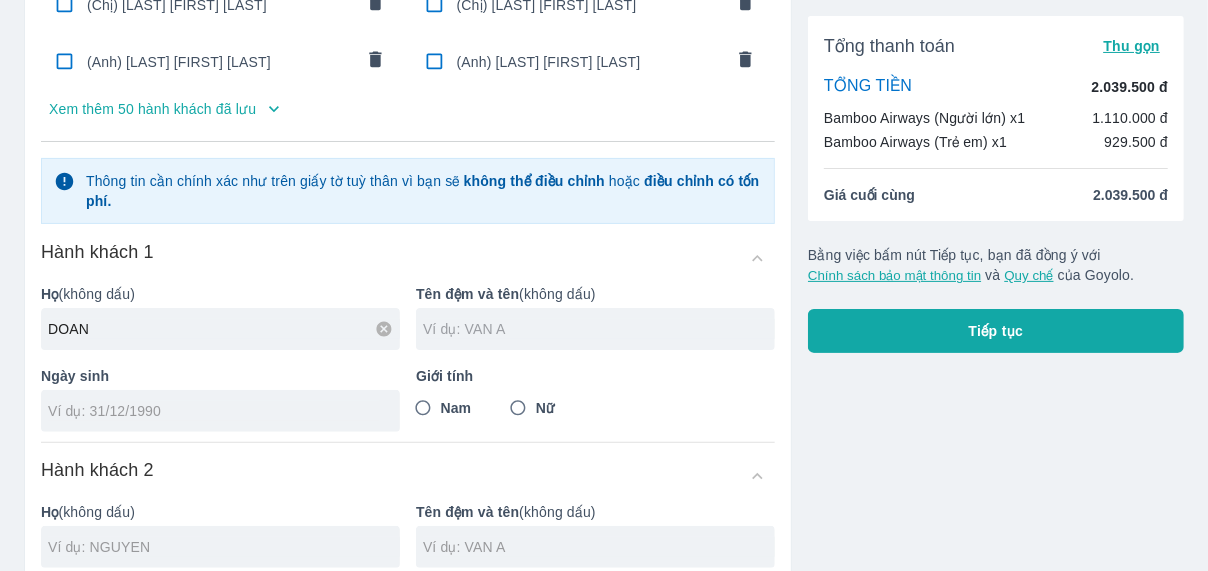 type on "DOAN" 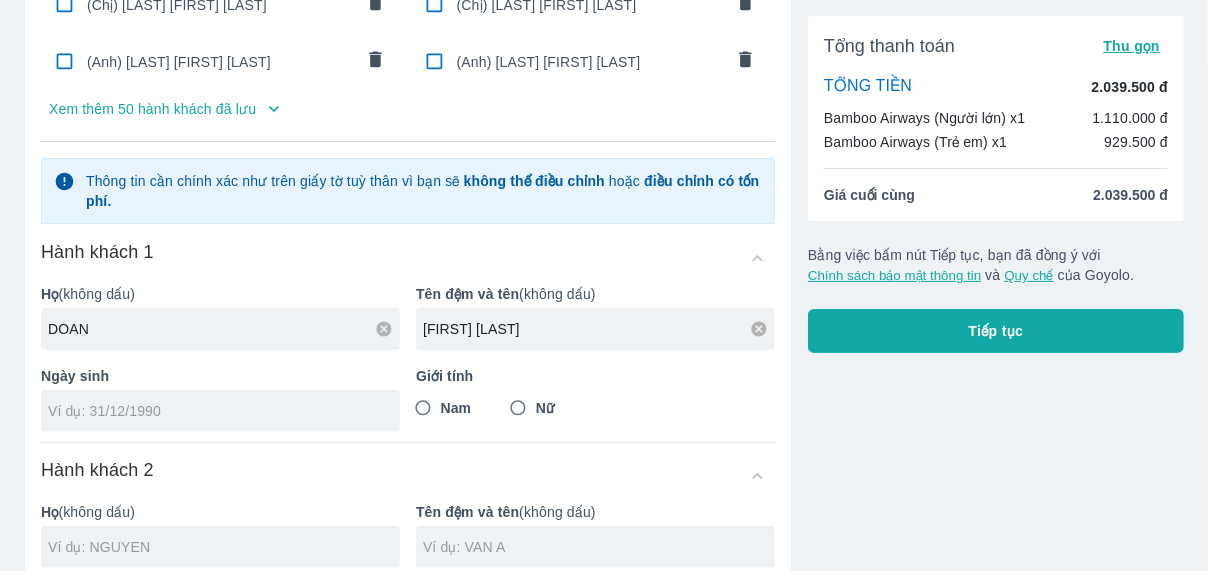 type on "[FIRST] [LAST]" 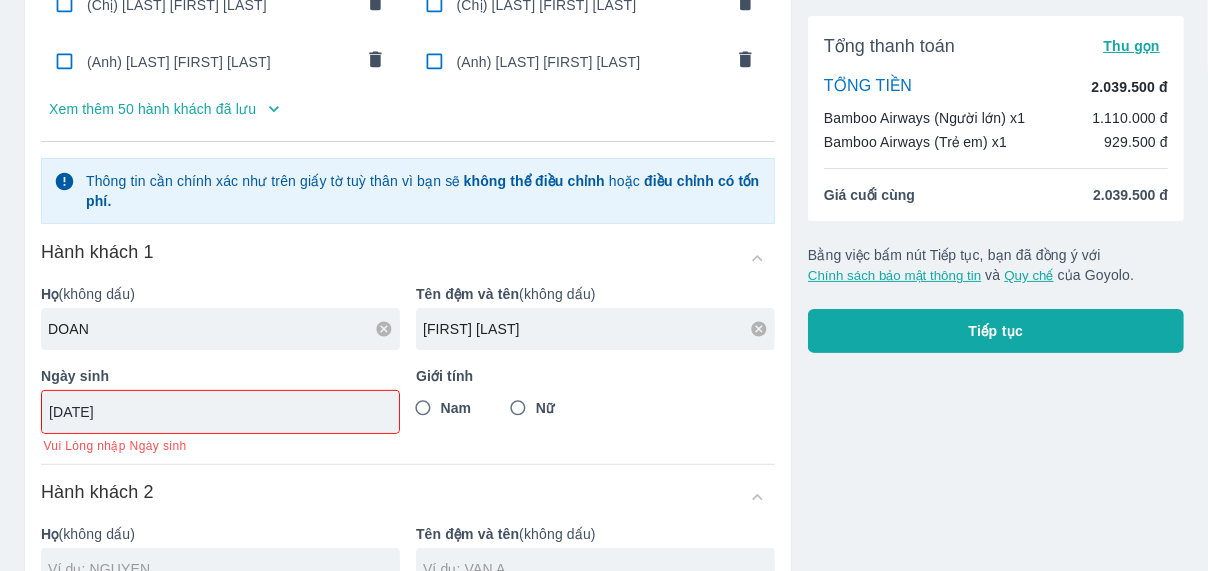 click on "[DATE]" at bounding box center (214, 412) 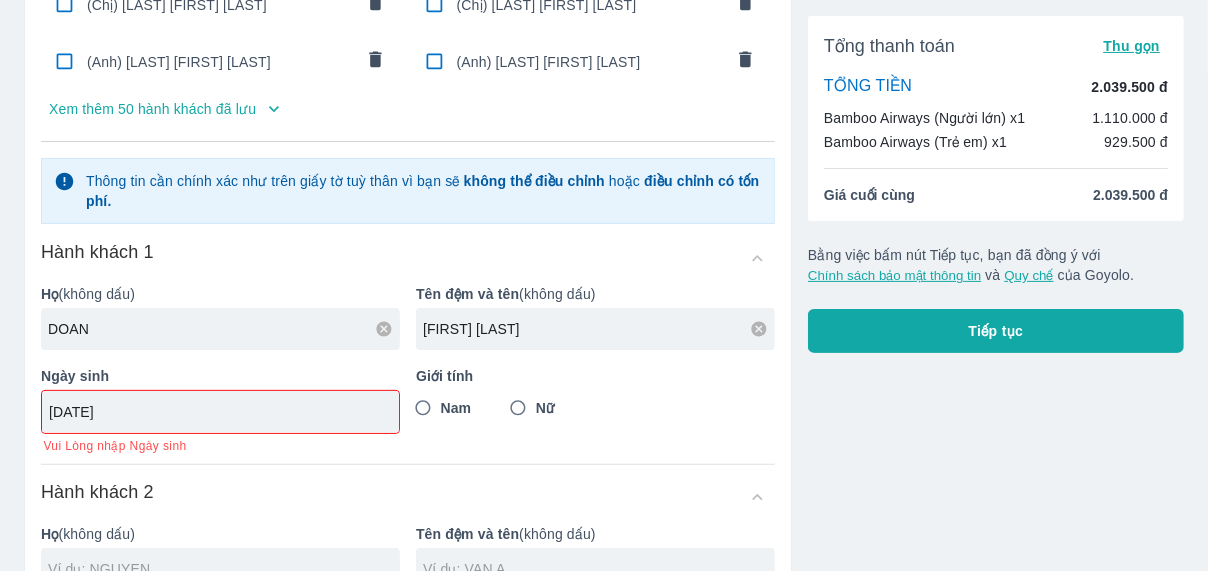 type on "[DATE]" 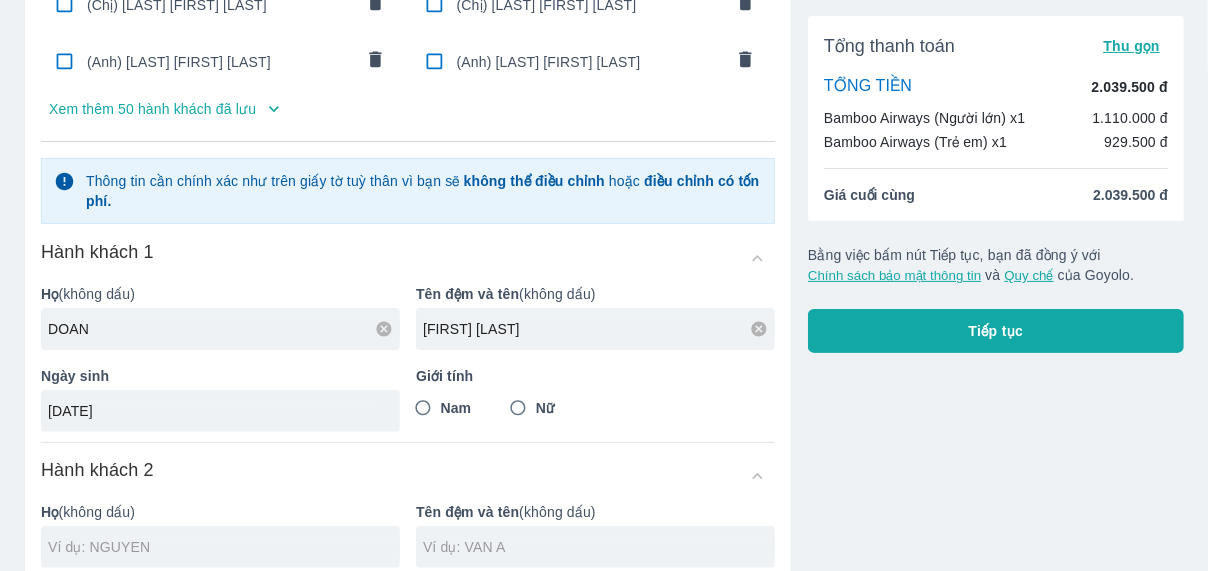 click on "Nữ" at bounding box center [545, 408] 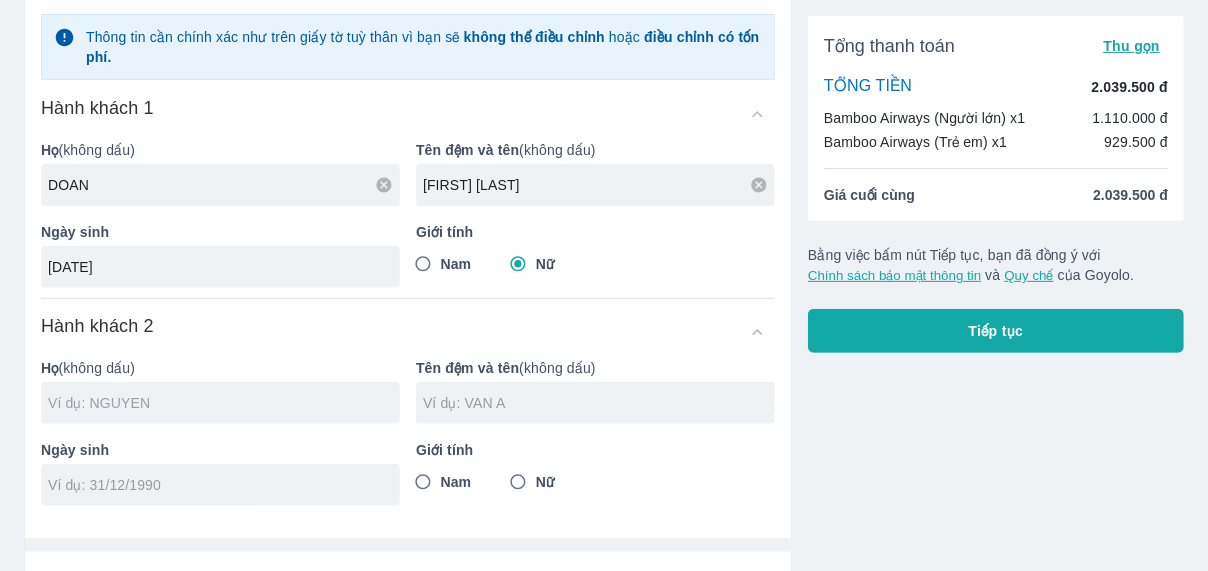 scroll, scrollTop: 331, scrollLeft: 0, axis: vertical 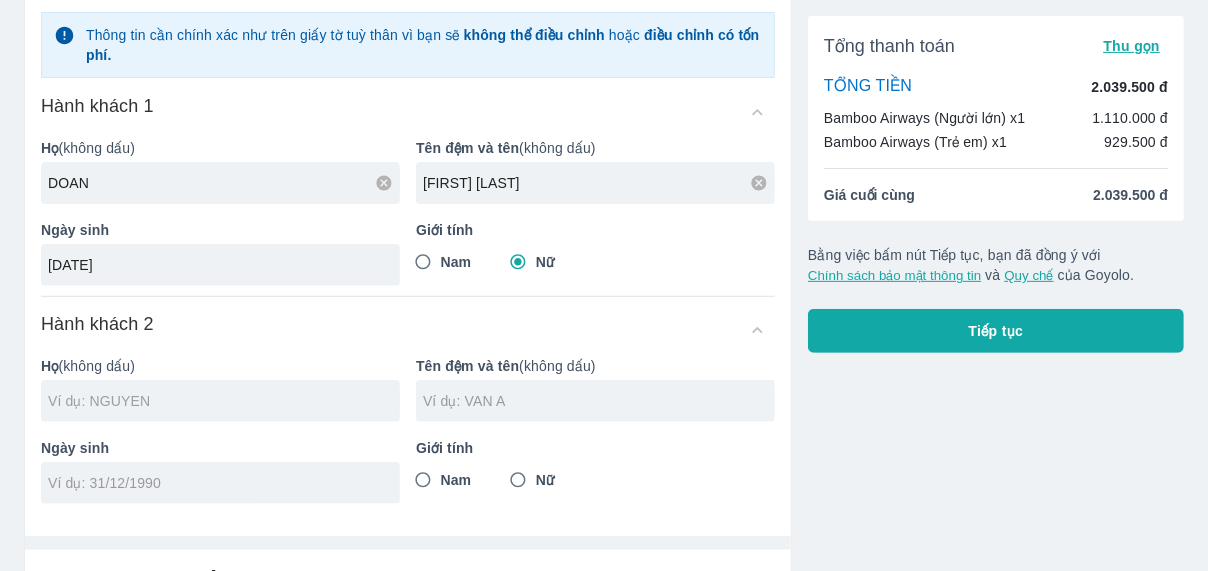 click at bounding box center (224, 401) 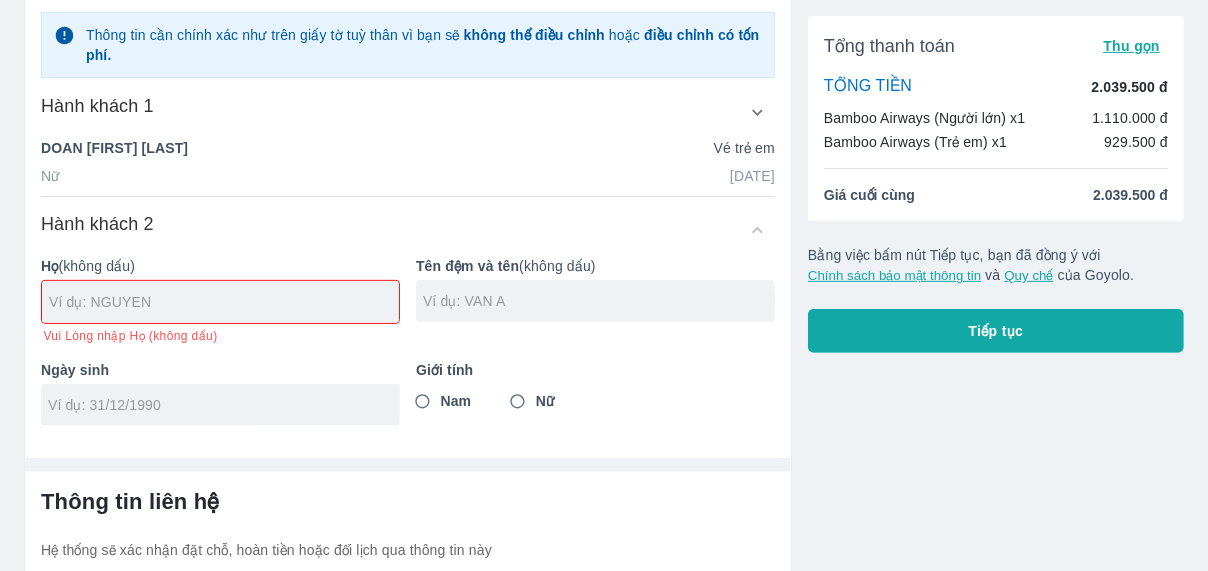 paste on "DOAN" 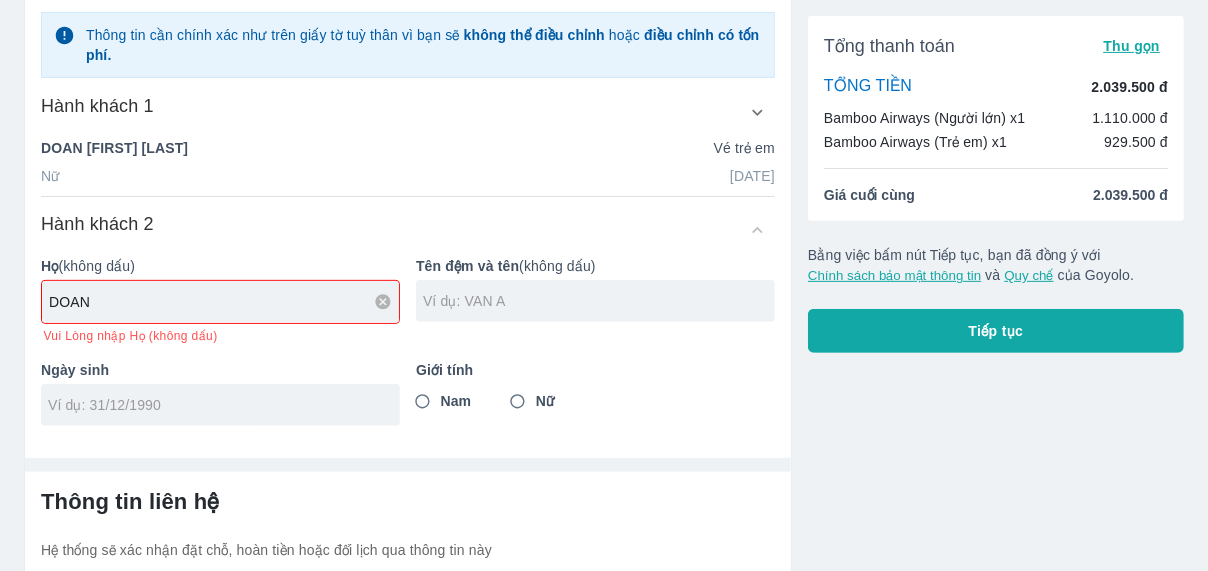 type on "DOAN" 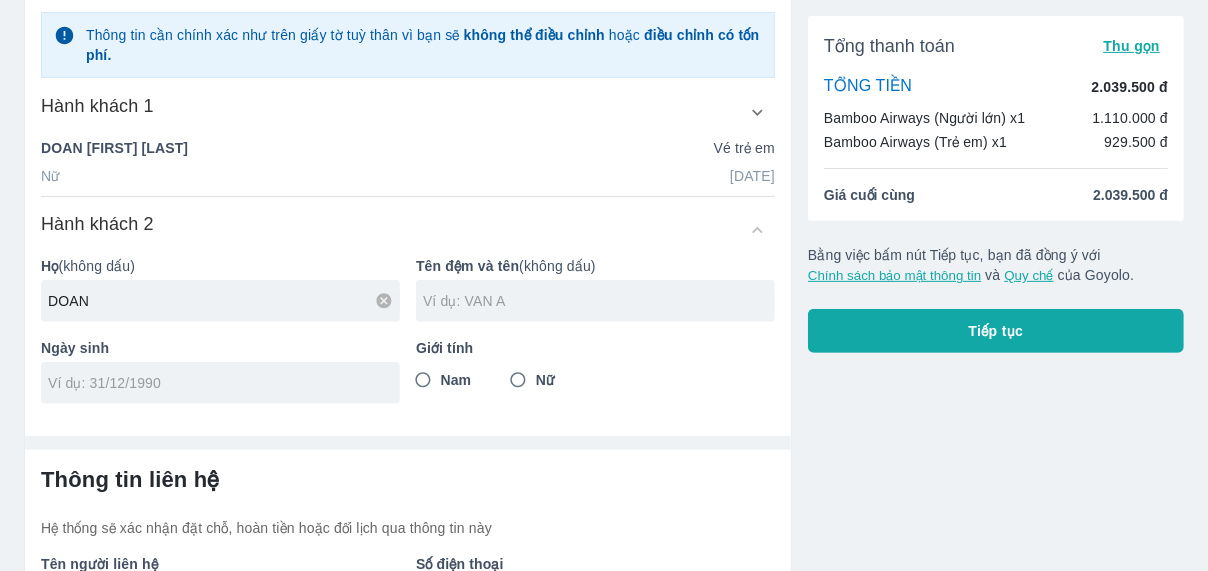 click at bounding box center [595, 301] 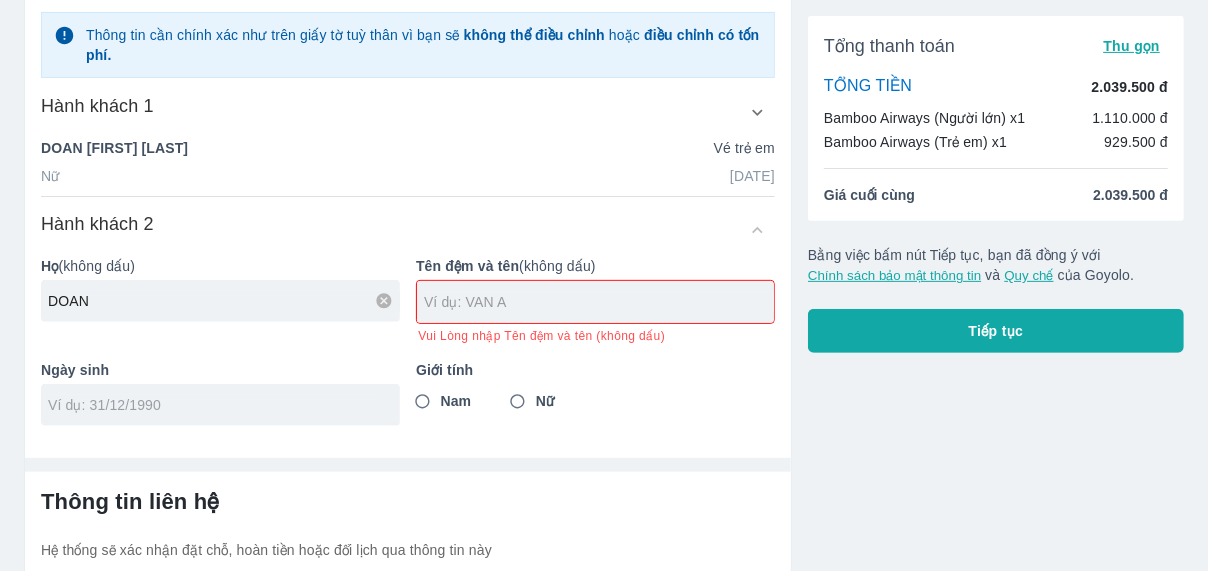 paste on "[FIRST] [LAST]" 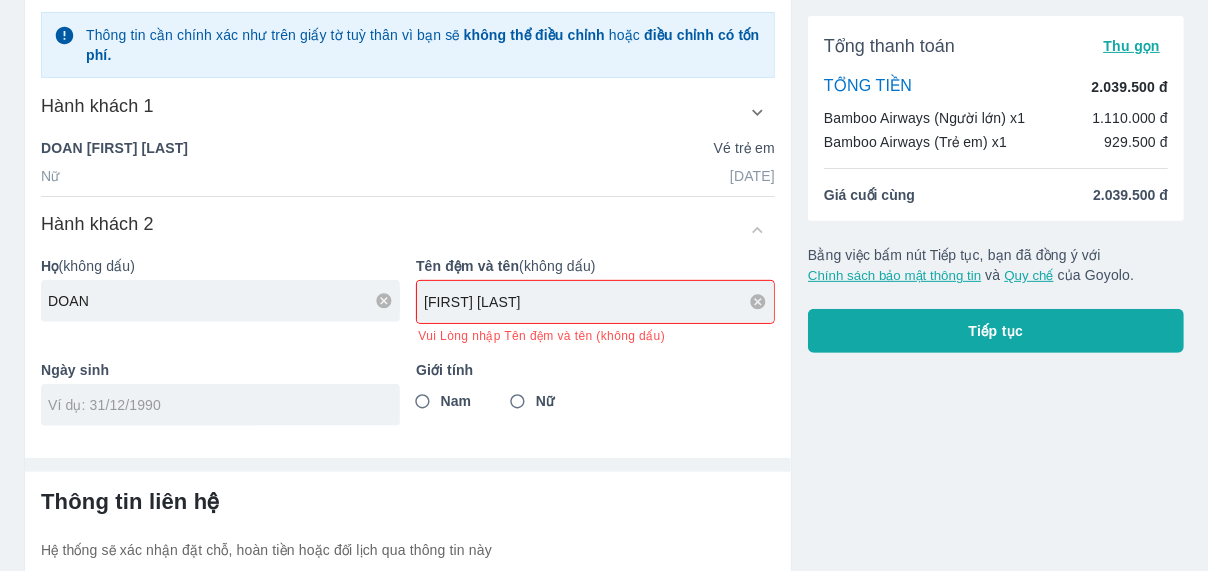 type on "[FIRST] [LAST]" 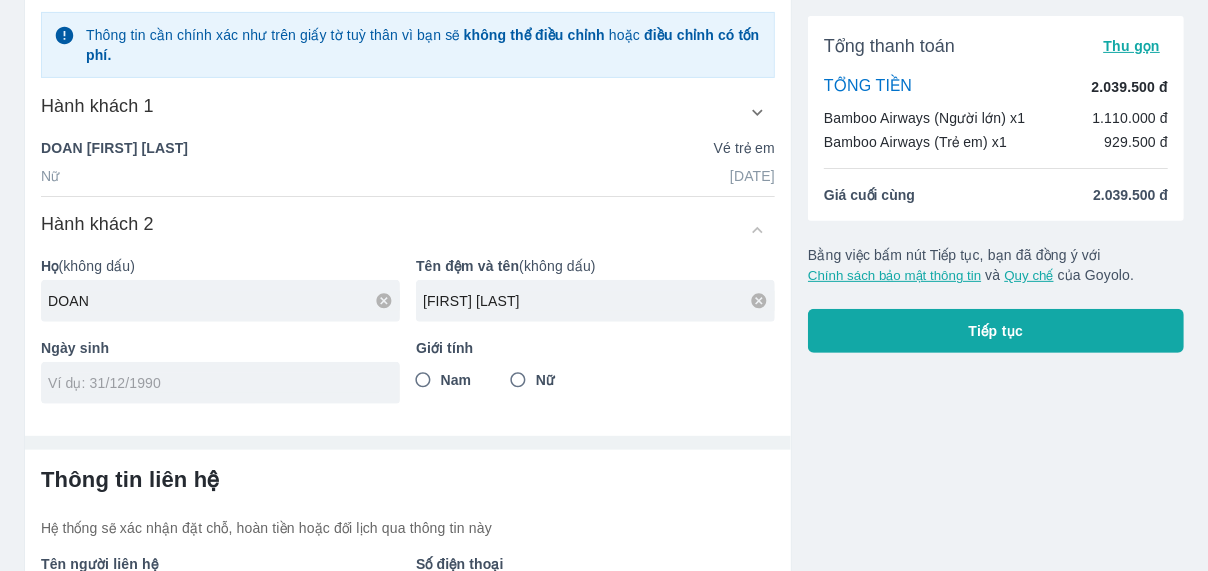 click at bounding box center [214, 383] 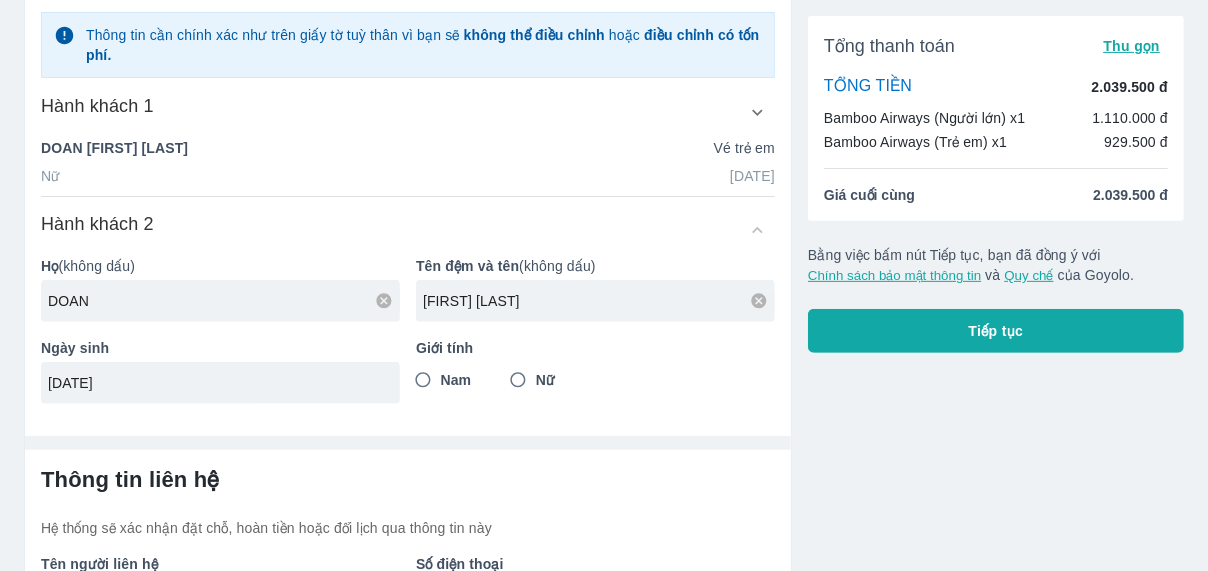 type on "[DATE]" 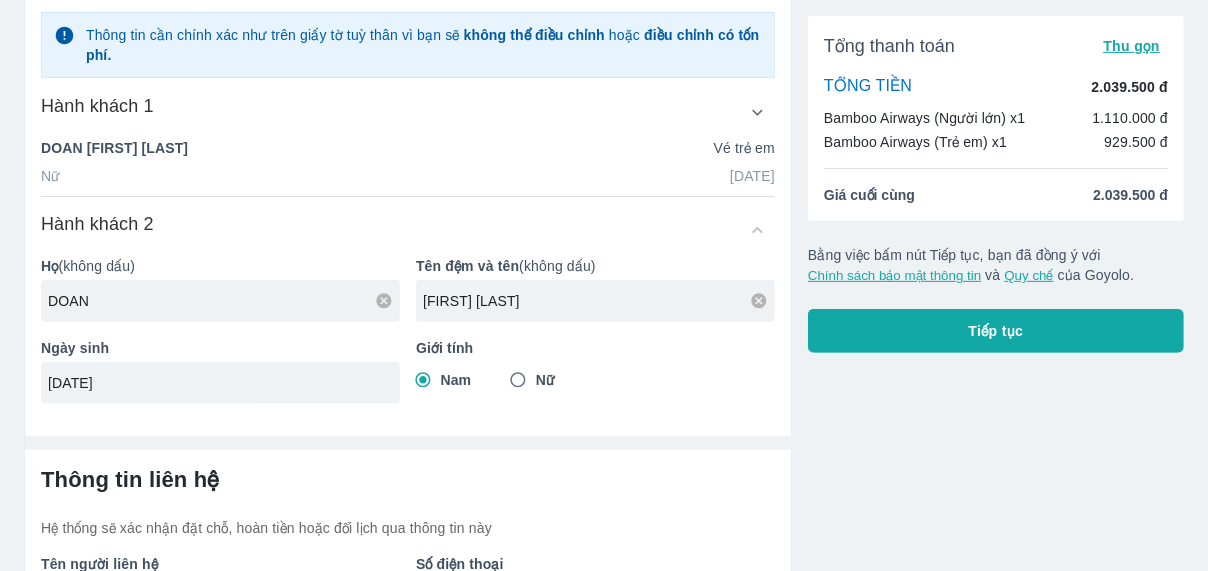 scroll, scrollTop: 477, scrollLeft: 0, axis: vertical 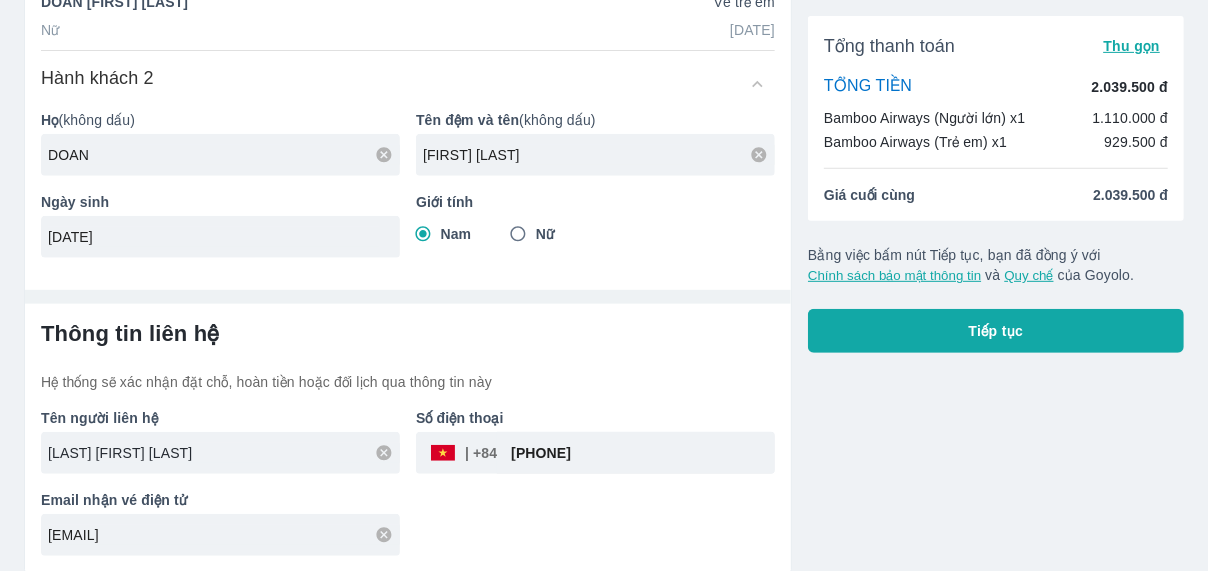 click on "[LAST] [FIRST] [LAST]" at bounding box center [224, 453] 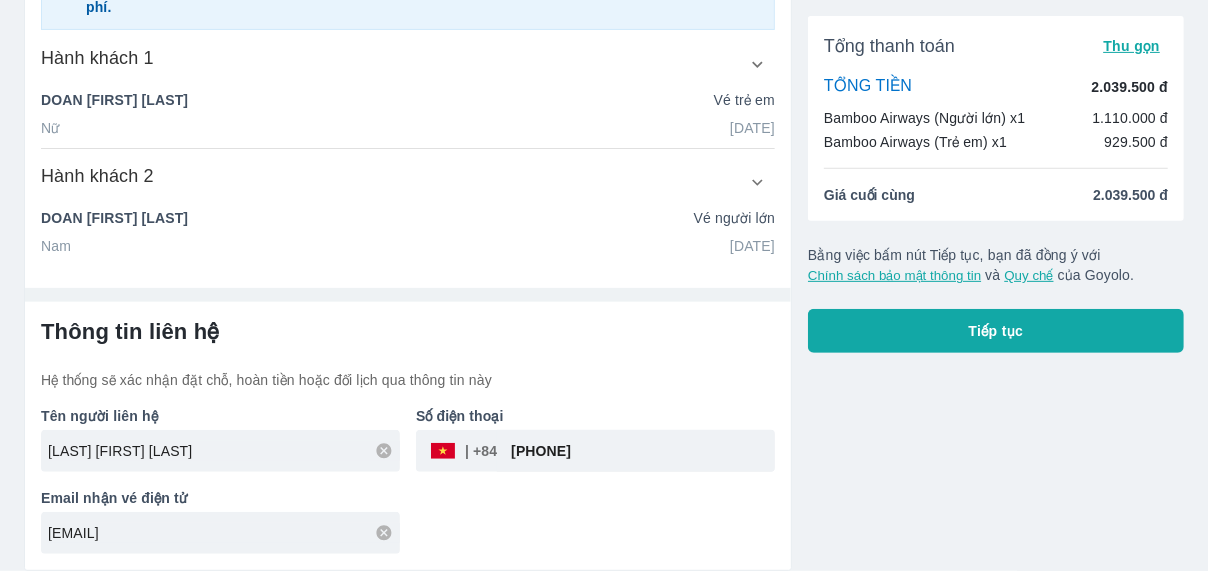 scroll, scrollTop: 377, scrollLeft: 0, axis: vertical 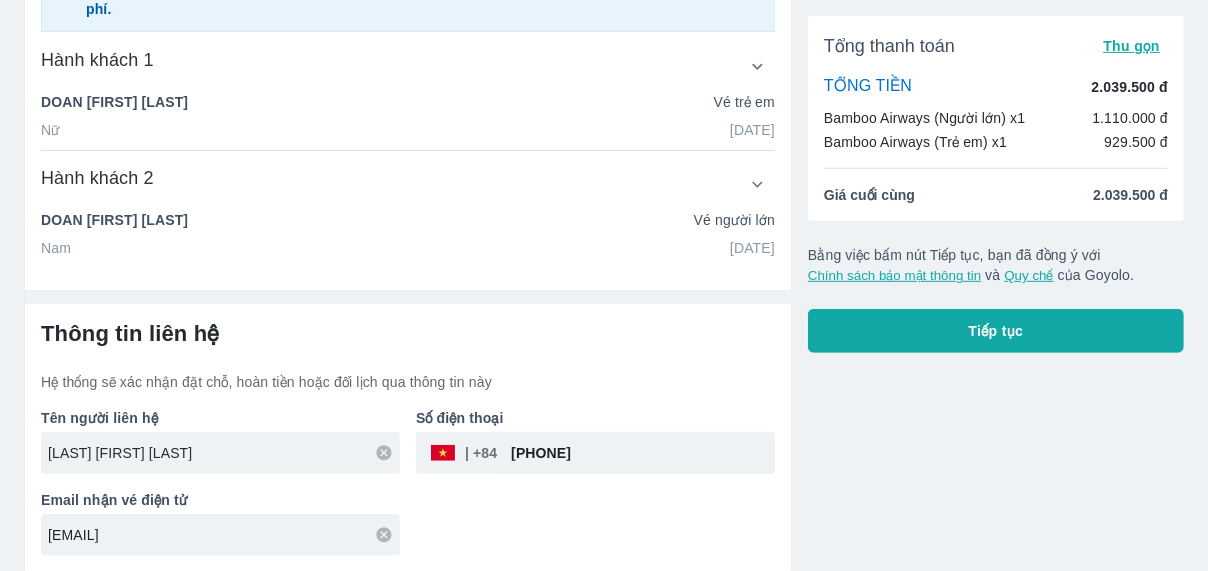 click on "[LAST] [FIRST] [LAST]" at bounding box center [224, 453] 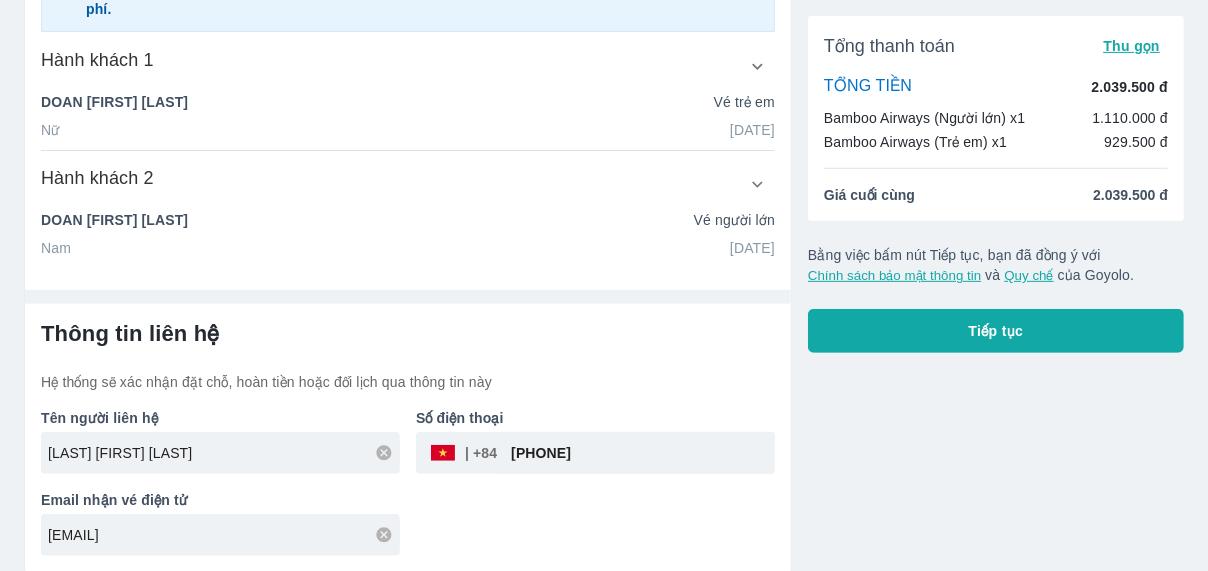 type on "[LAST] [FIRST] [LAST]" 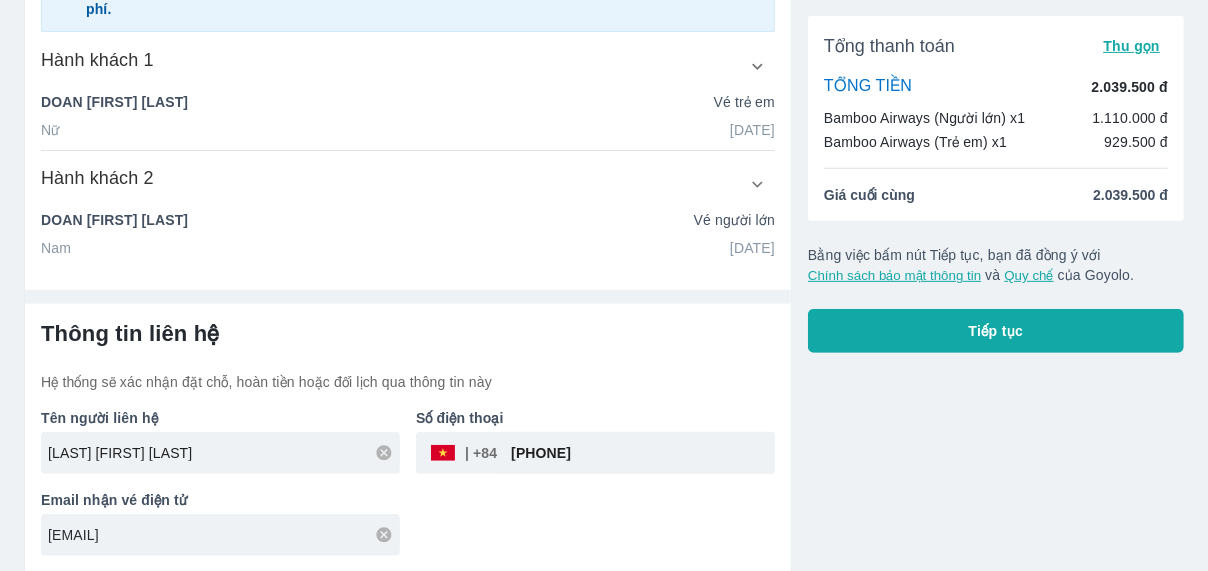 click on "[EMAIL]" at bounding box center [224, 535] 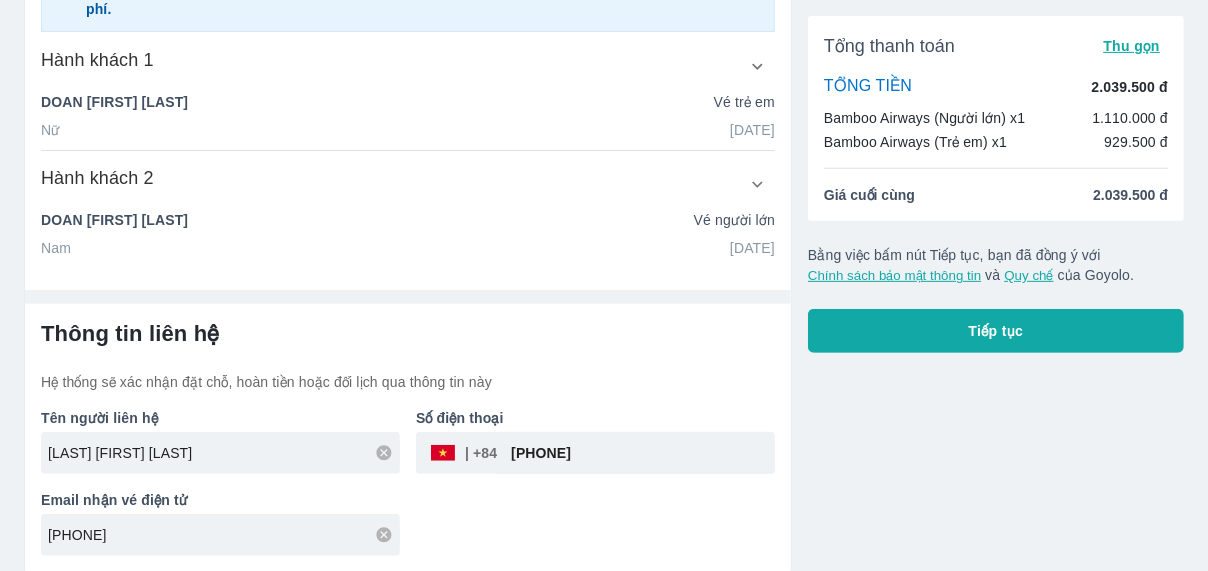 type on "[PHONE]" 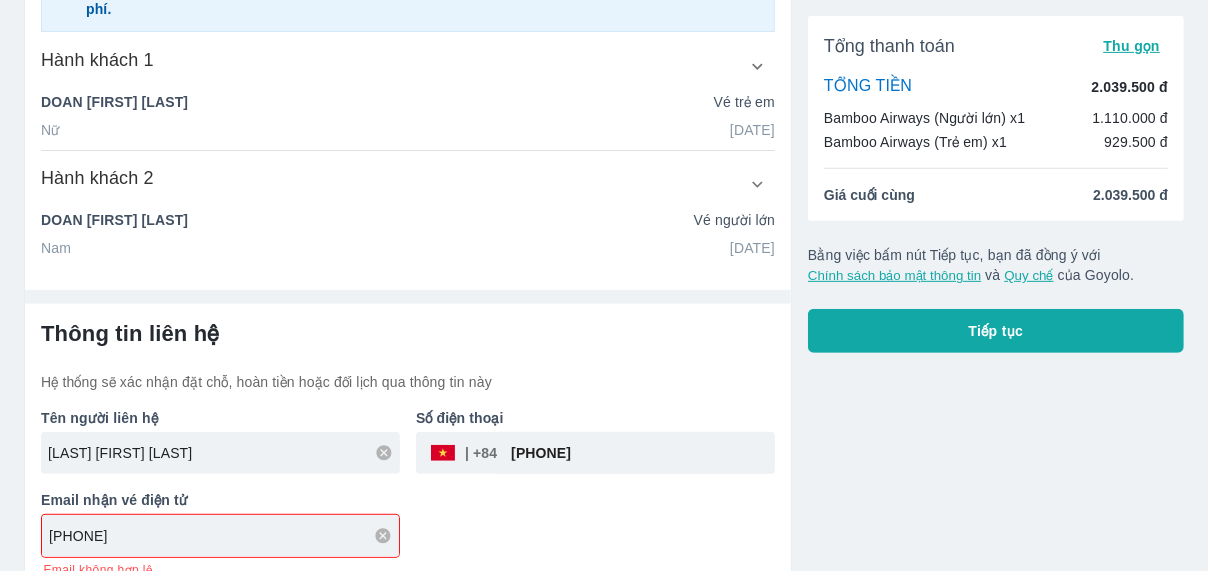 click on "[PHONE]" at bounding box center (636, 453) 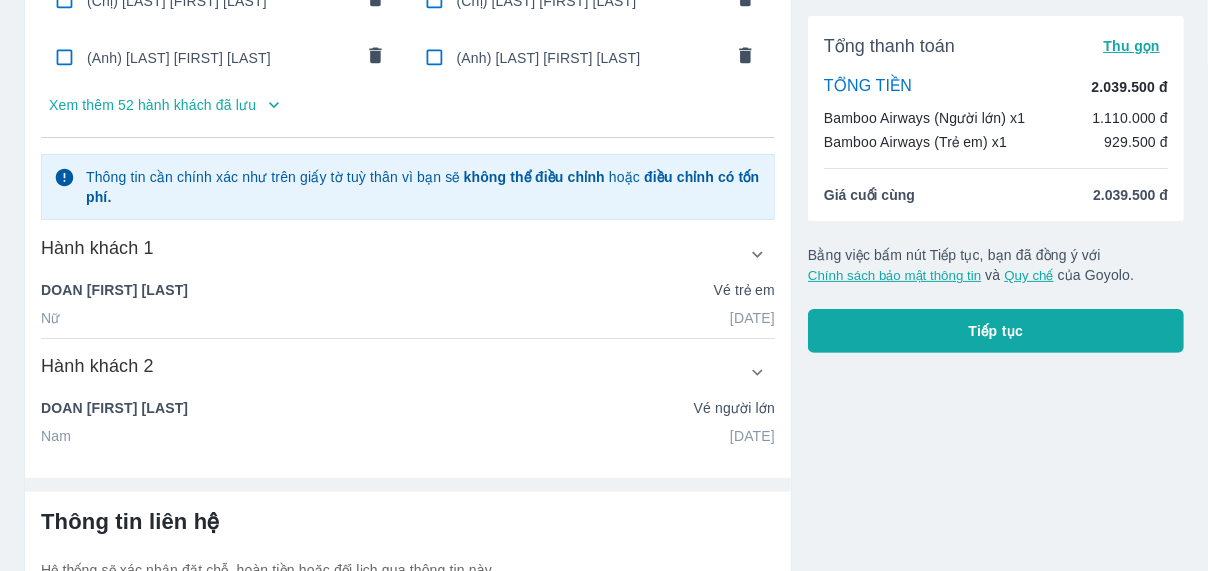 scroll, scrollTop: 189, scrollLeft: 0, axis: vertical 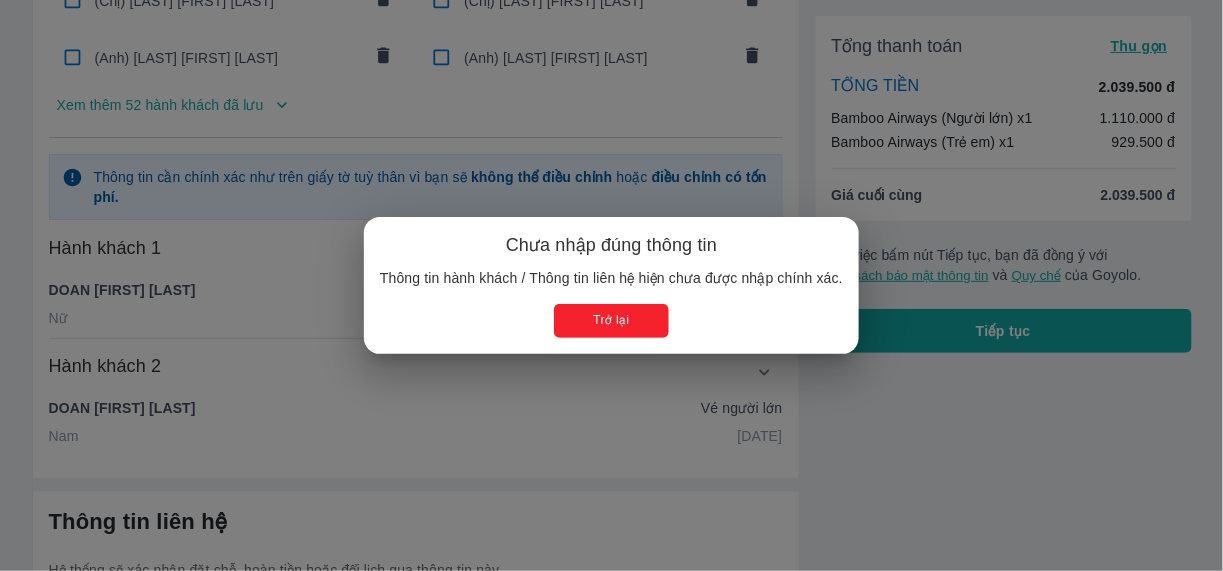 click on "Trở lại" at bounding box center [612, 320] 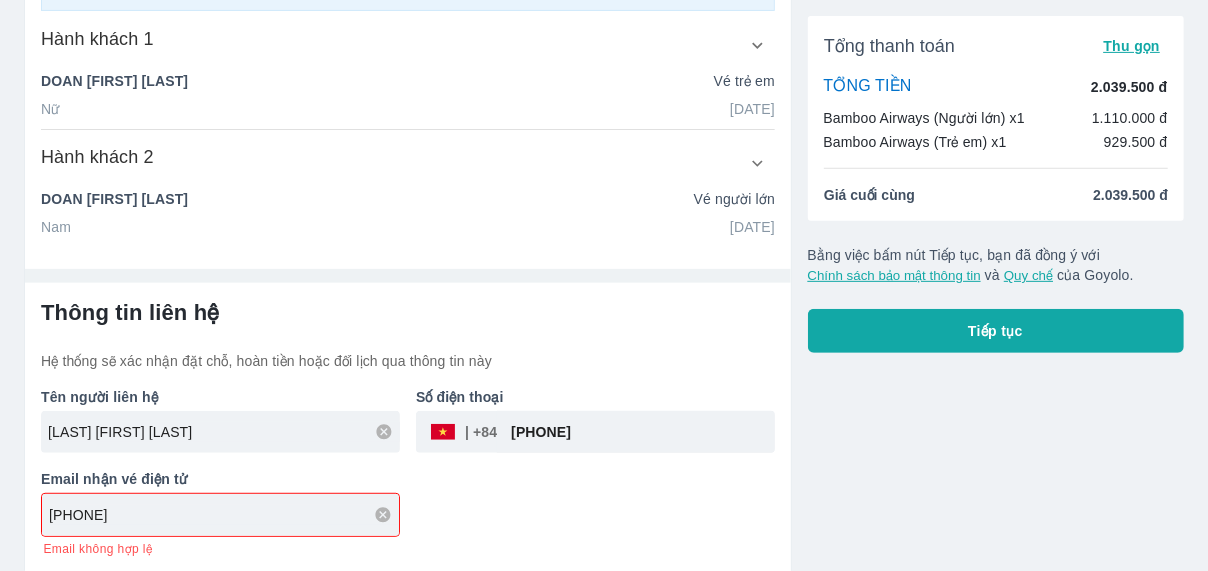 scroll, scrollTop: 398, scrollLeft: 0, axis: vertical 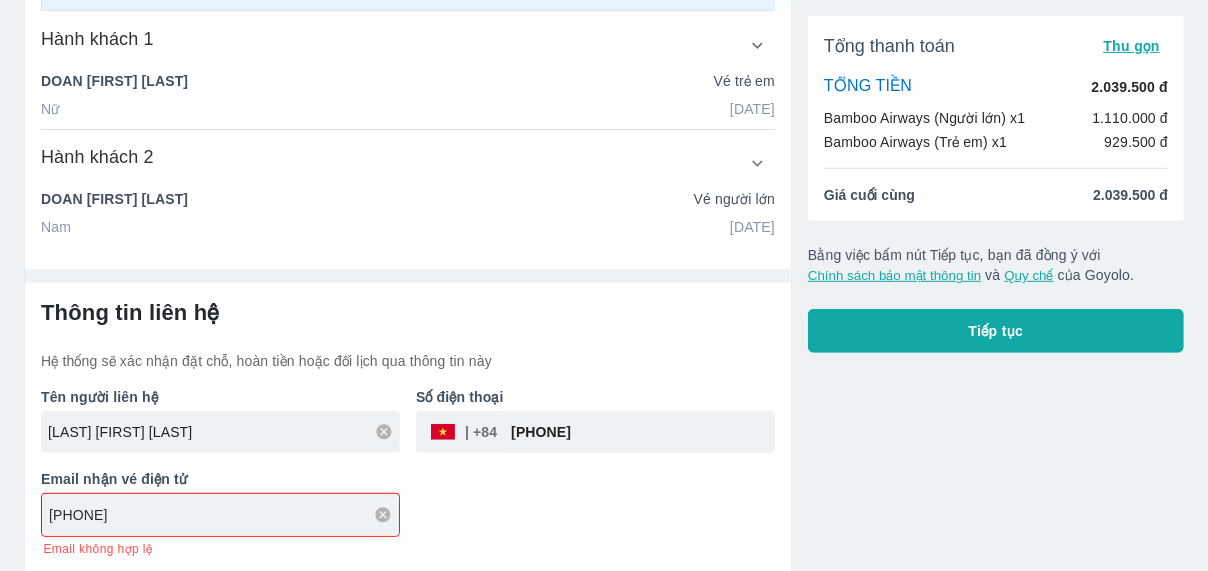 click on "[PHONE]" at bounding box center (224, 515) 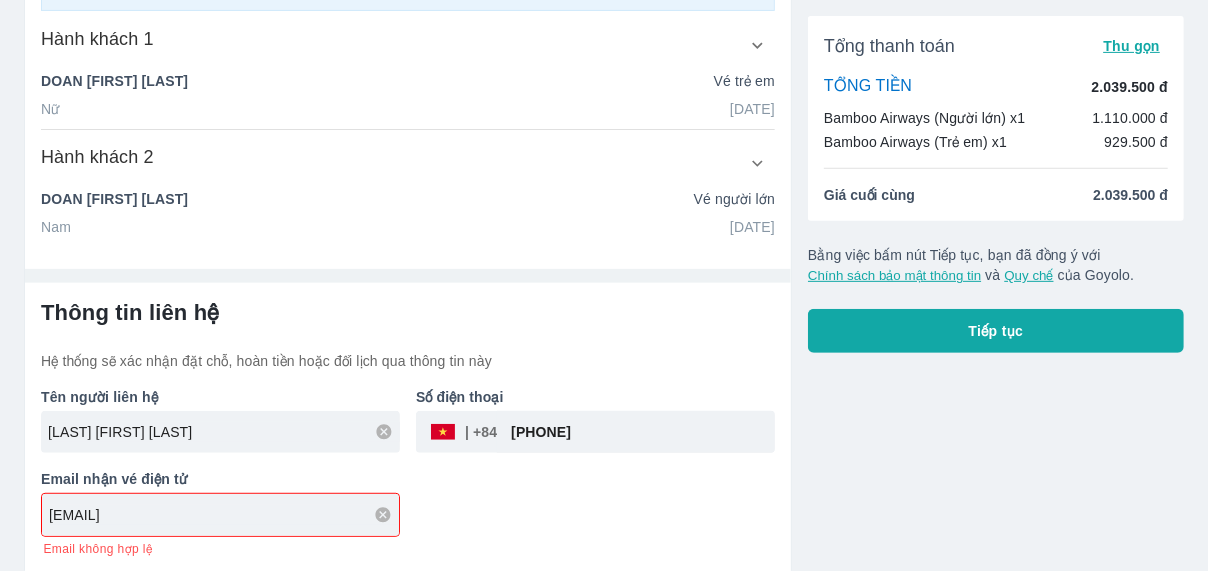 type on "[EMAIL]" 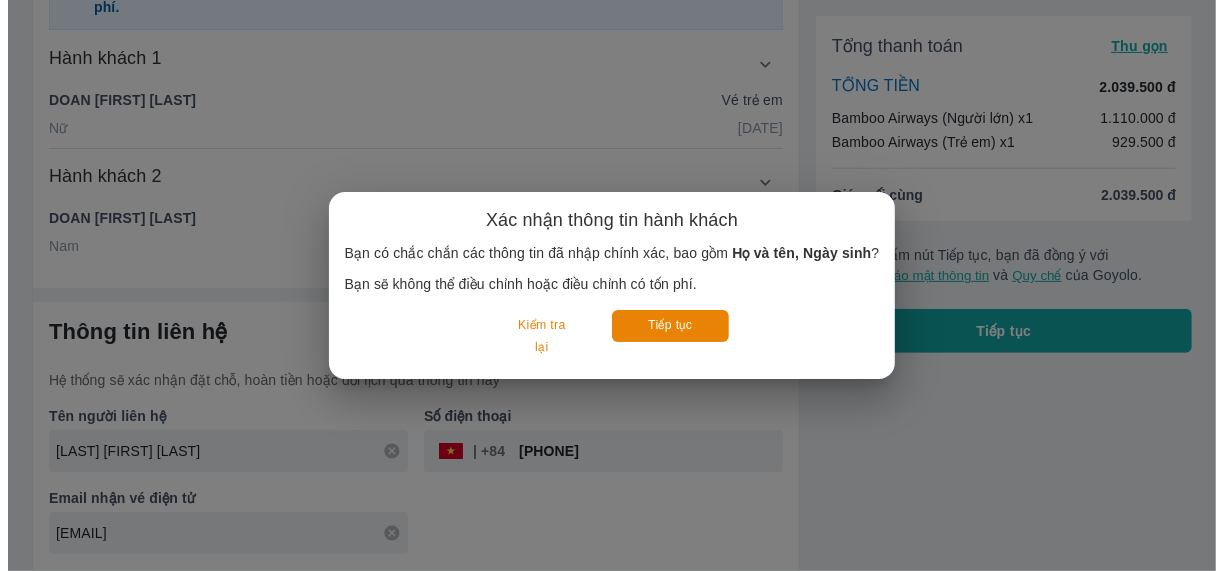 scroll, scrollTop: 377, scrollLeft: 0, axis: vertical 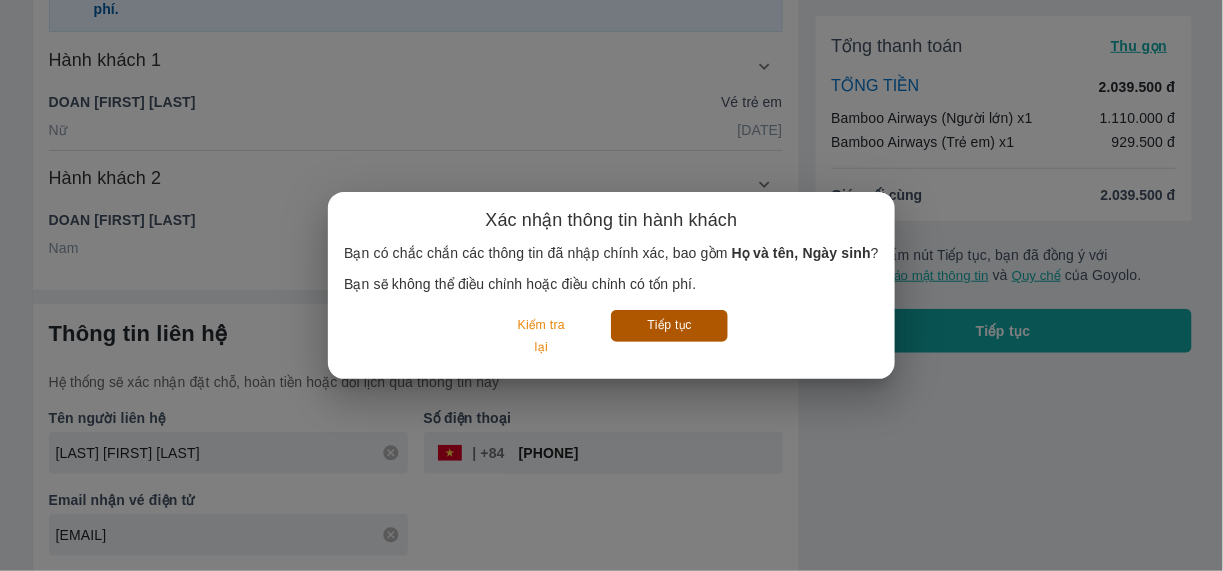 click on "Tiếp tục" at bounding box center (669, 325) 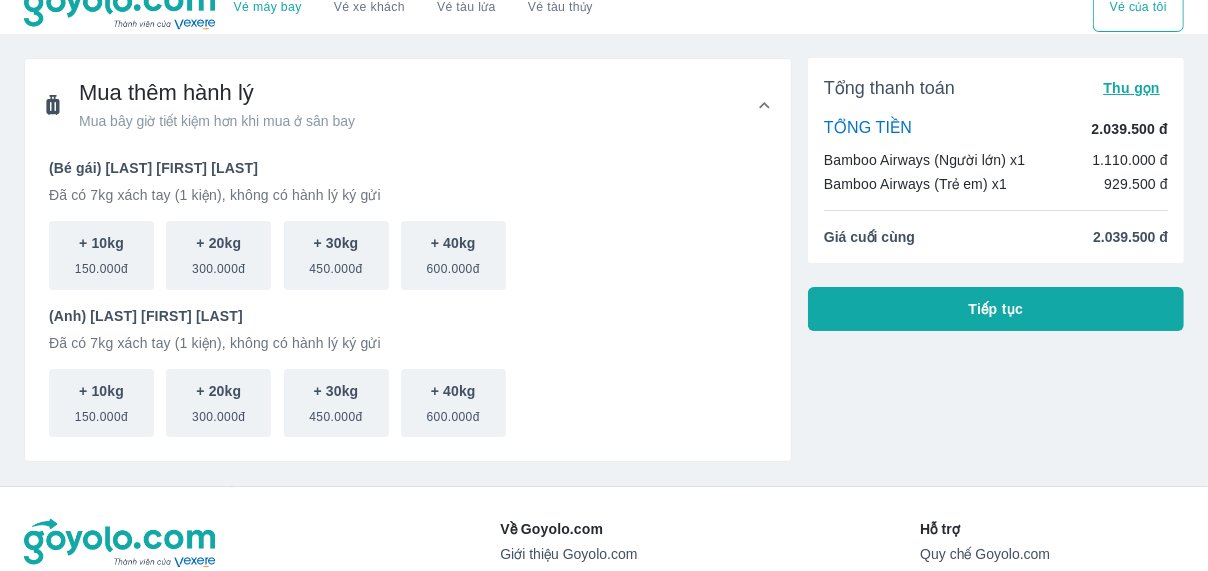 scroll, scrollTop: 0, scrollLeft: 0, axis: both 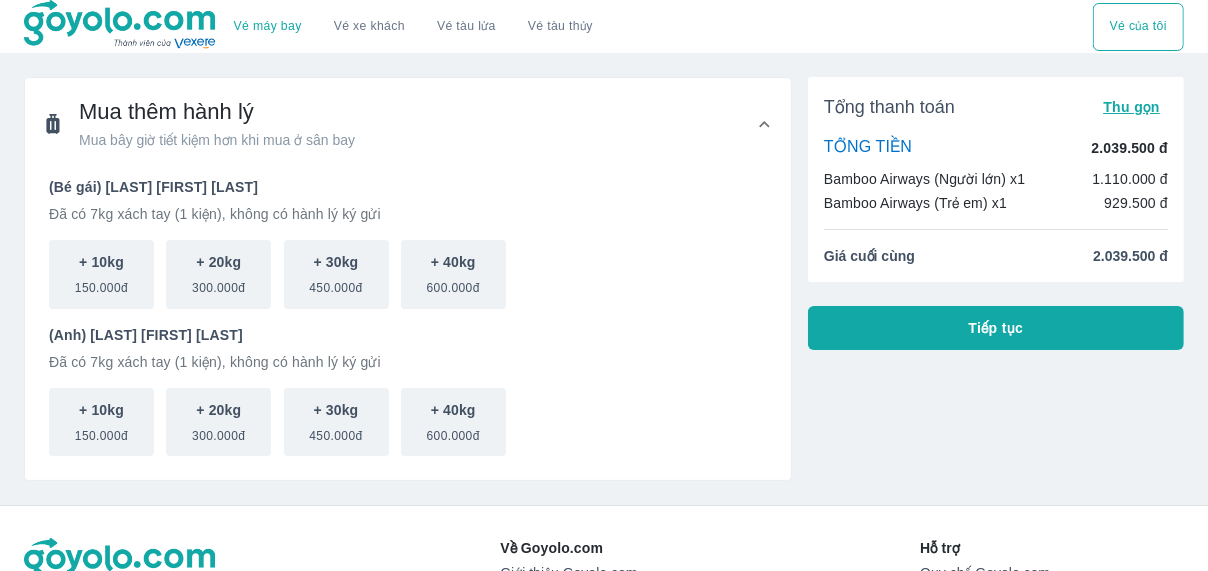 click on "Tiếp tục" at bounding box center [996, 328] 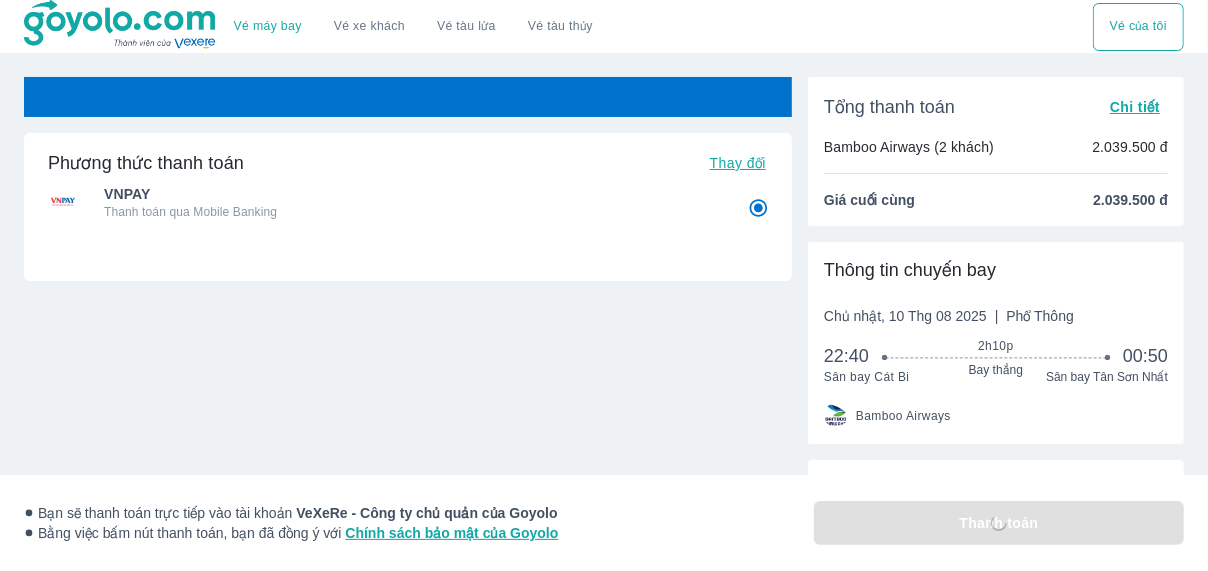 radio on "false" 